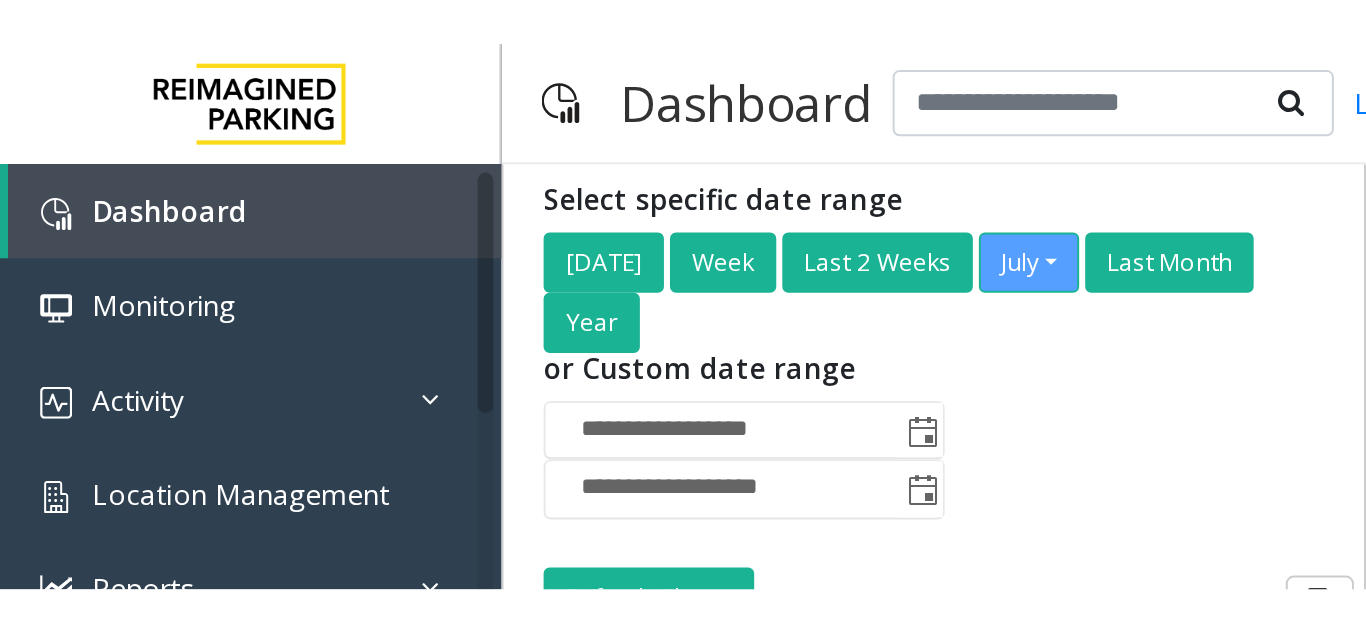 scroll, scrollTop: 0, scrollLeft: 0, axis: both 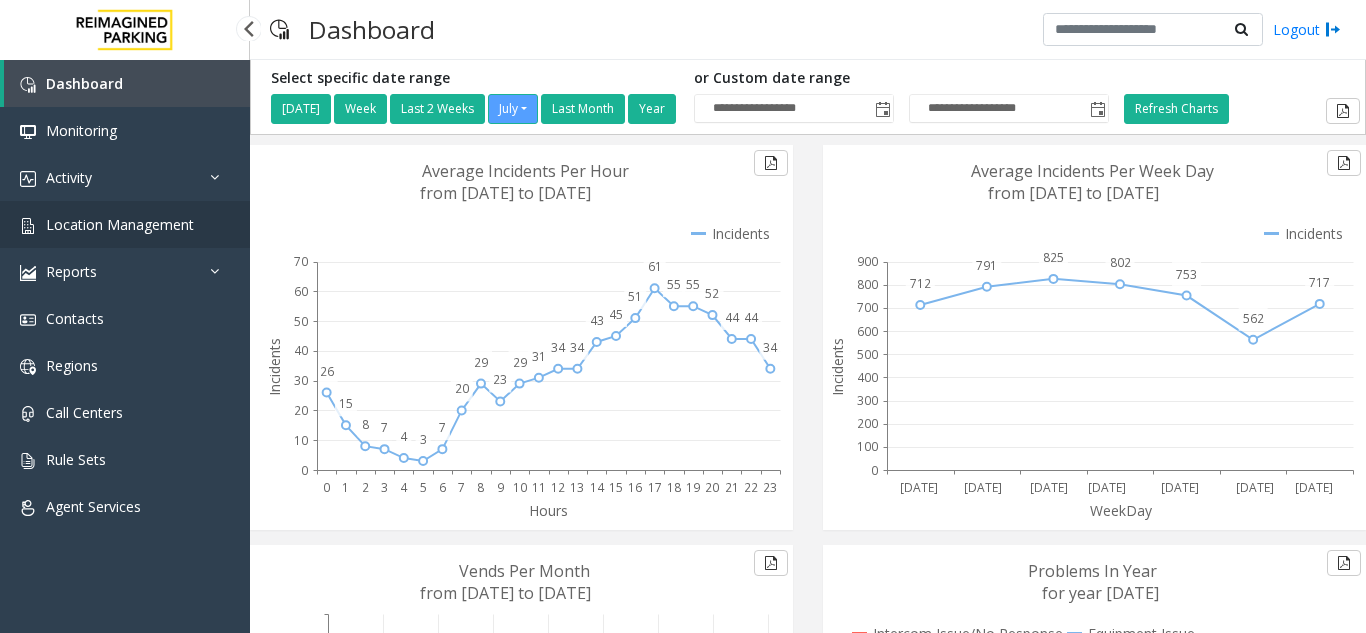 click on "Location Management" at bounding box center (120, 224) 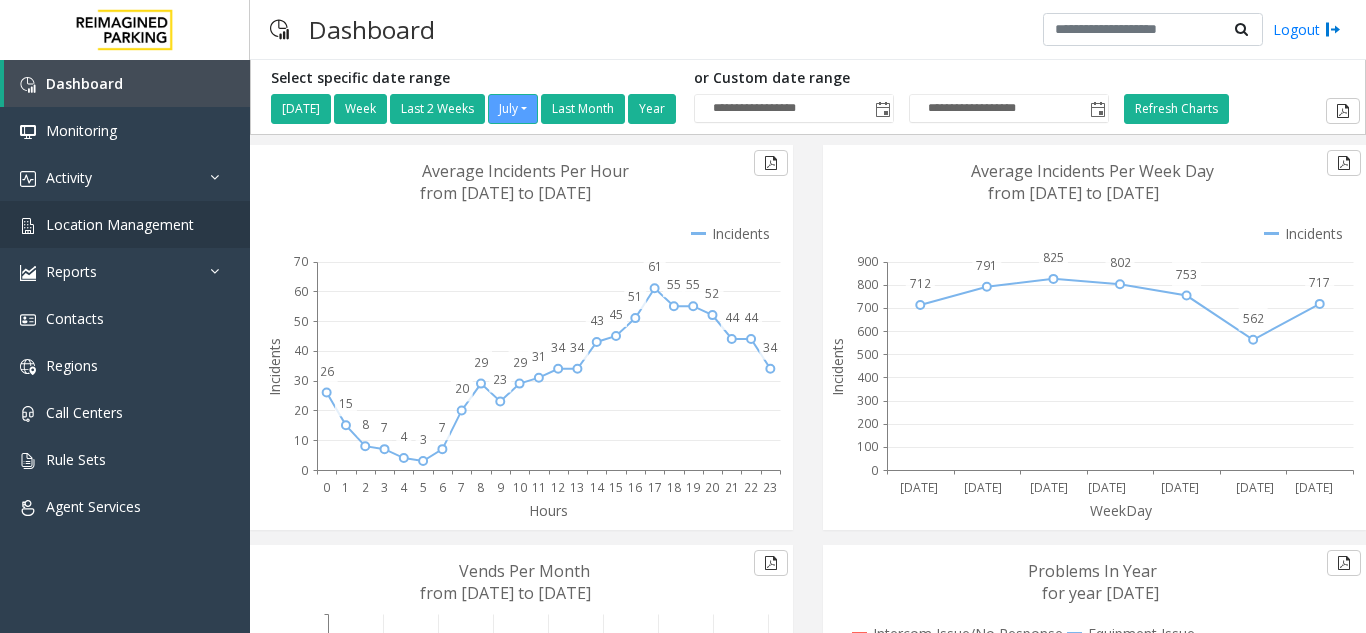 click on "**********" at bounding box center [683, 316] 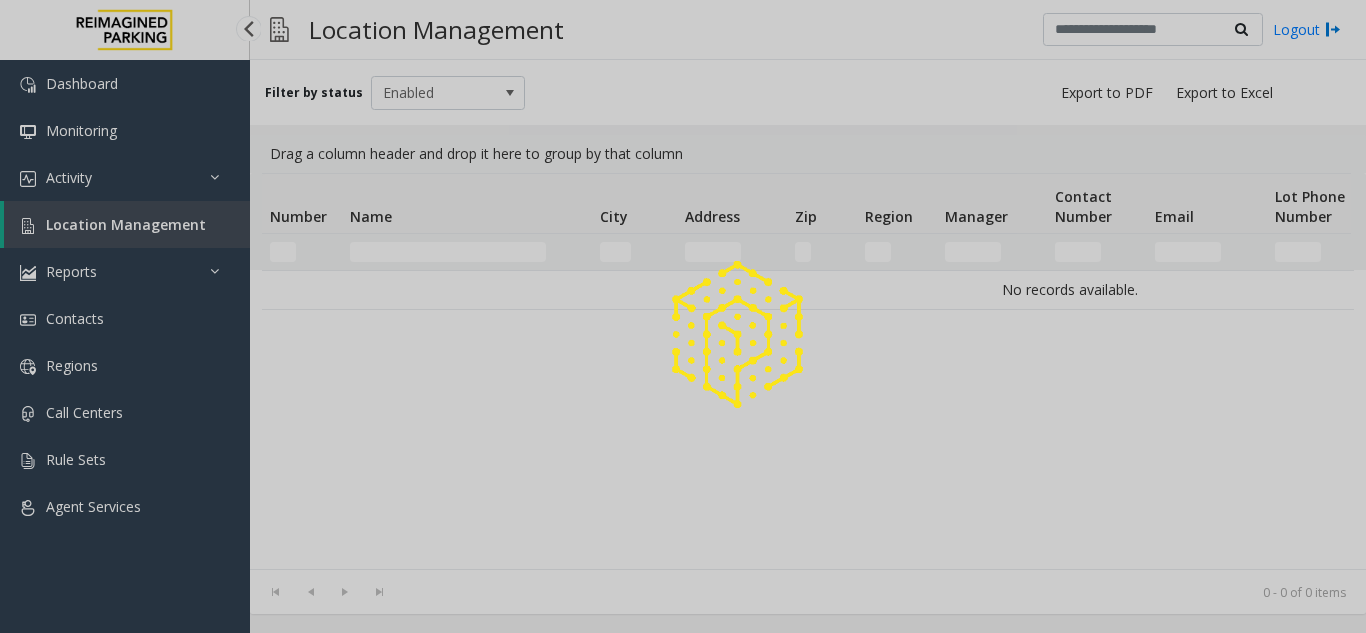 click 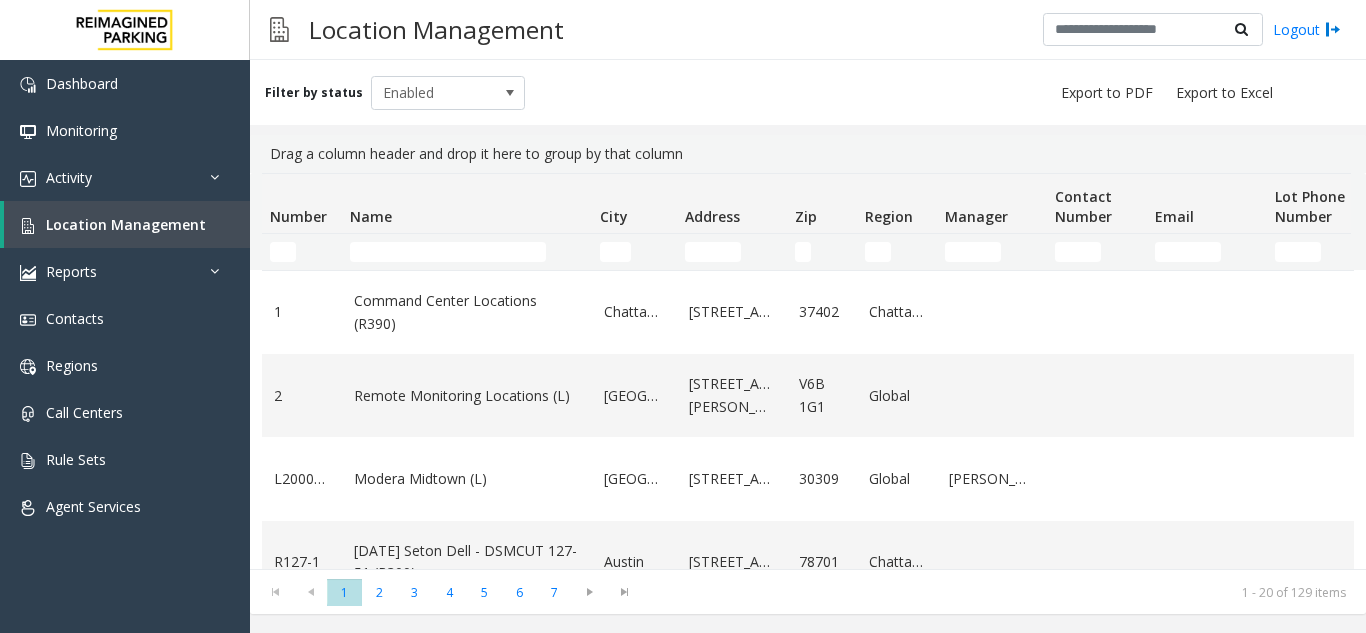 drag, startPoint x: 389, startPoint y: 239, endPoint x: 390, endPoint y: 250, distance: 11.045361 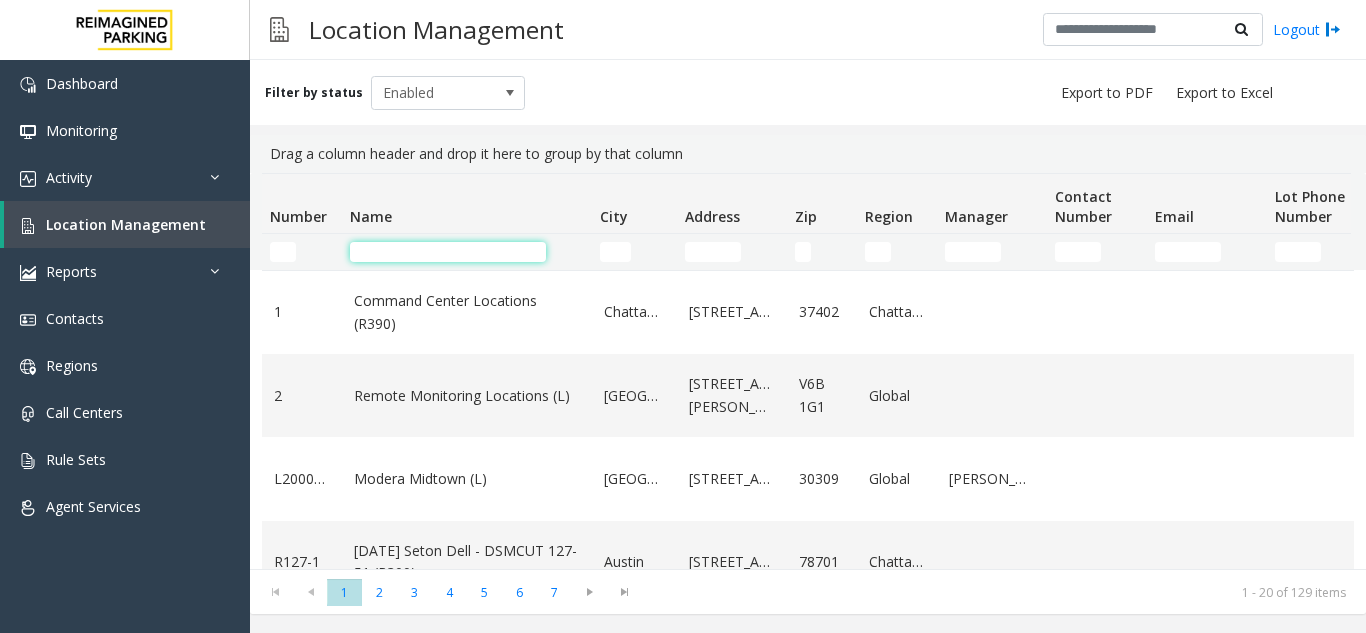 click 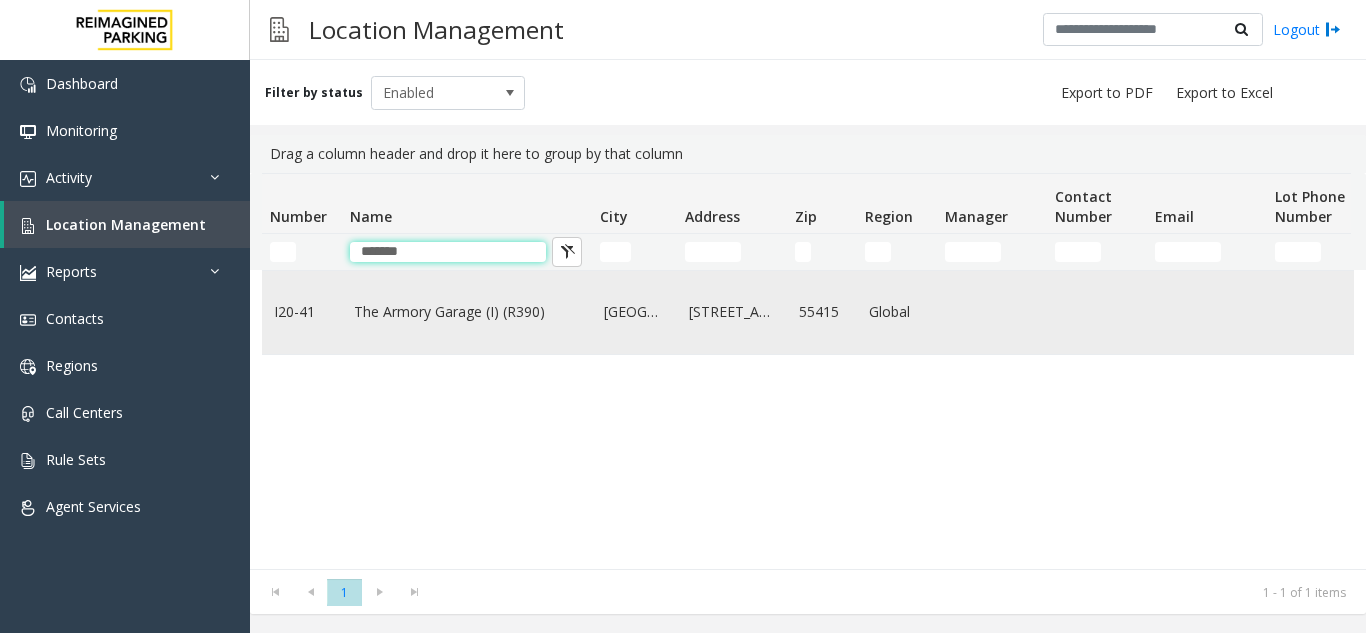 type on "*******" 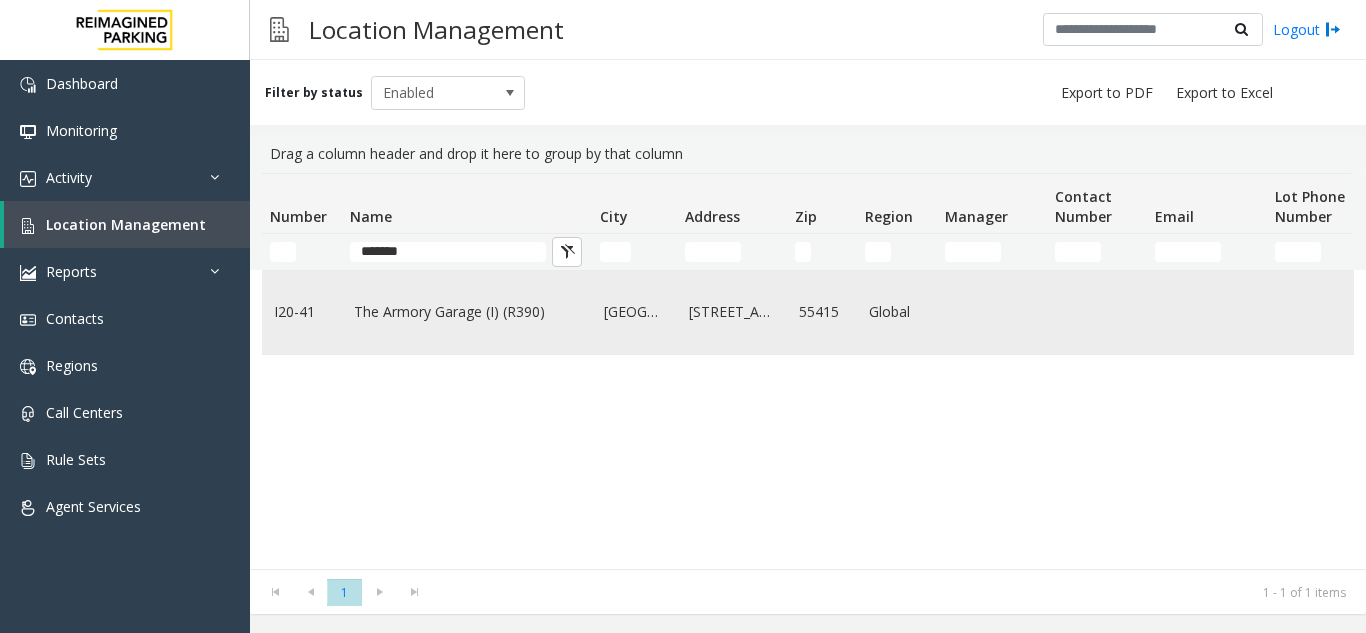 click on "The Armory Garage (I) (R390)" 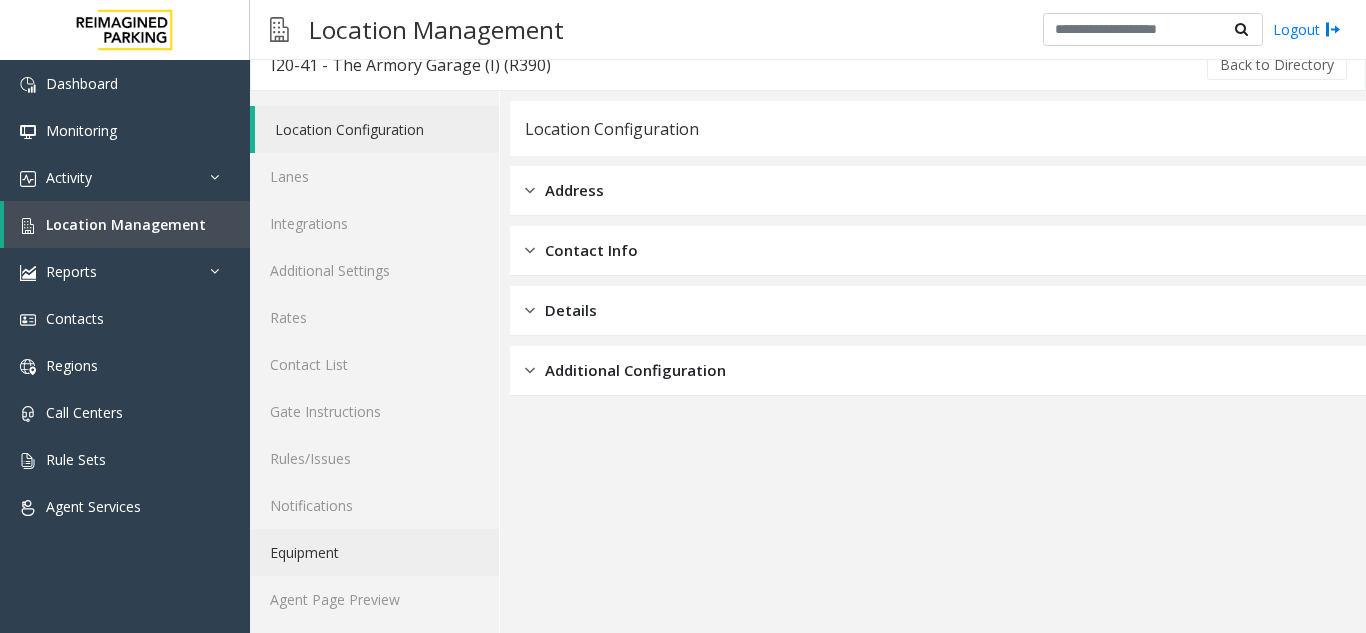 scroll, scrollTop: 26, scrollLeft: 0, axis: vertical 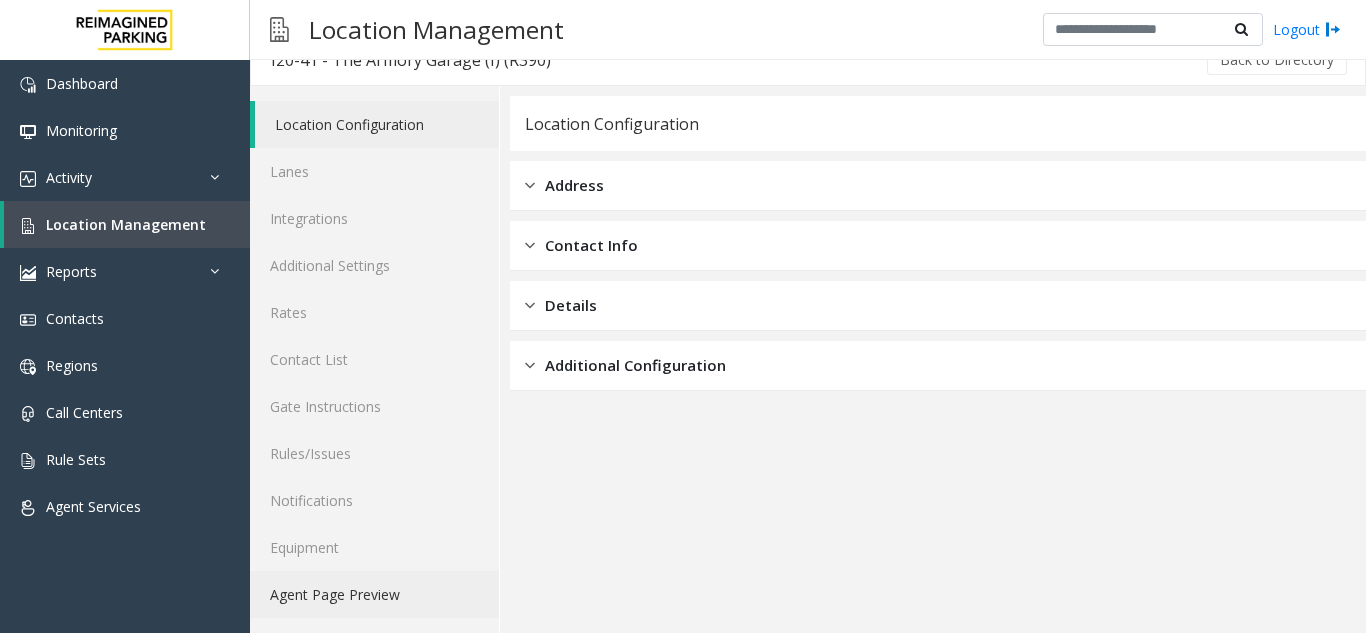 click on "Agent Page Preview" 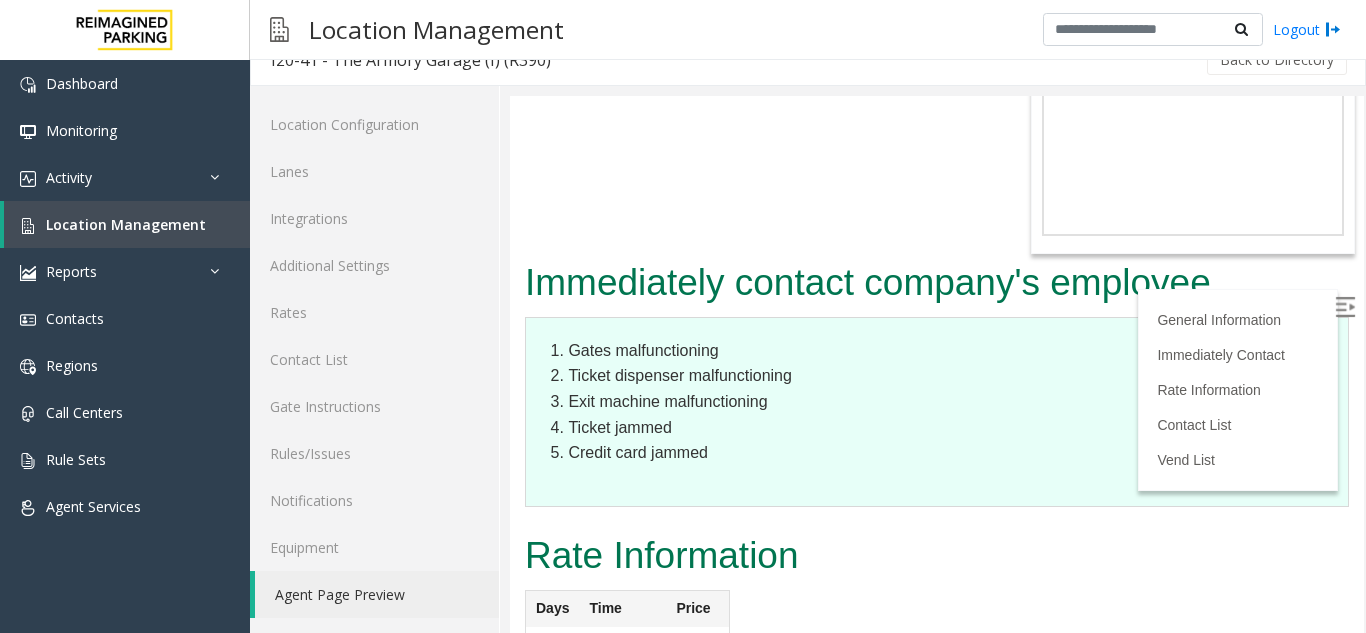 scroll, scrollTop: 3200, scrollLeft: 0, axis: vertical 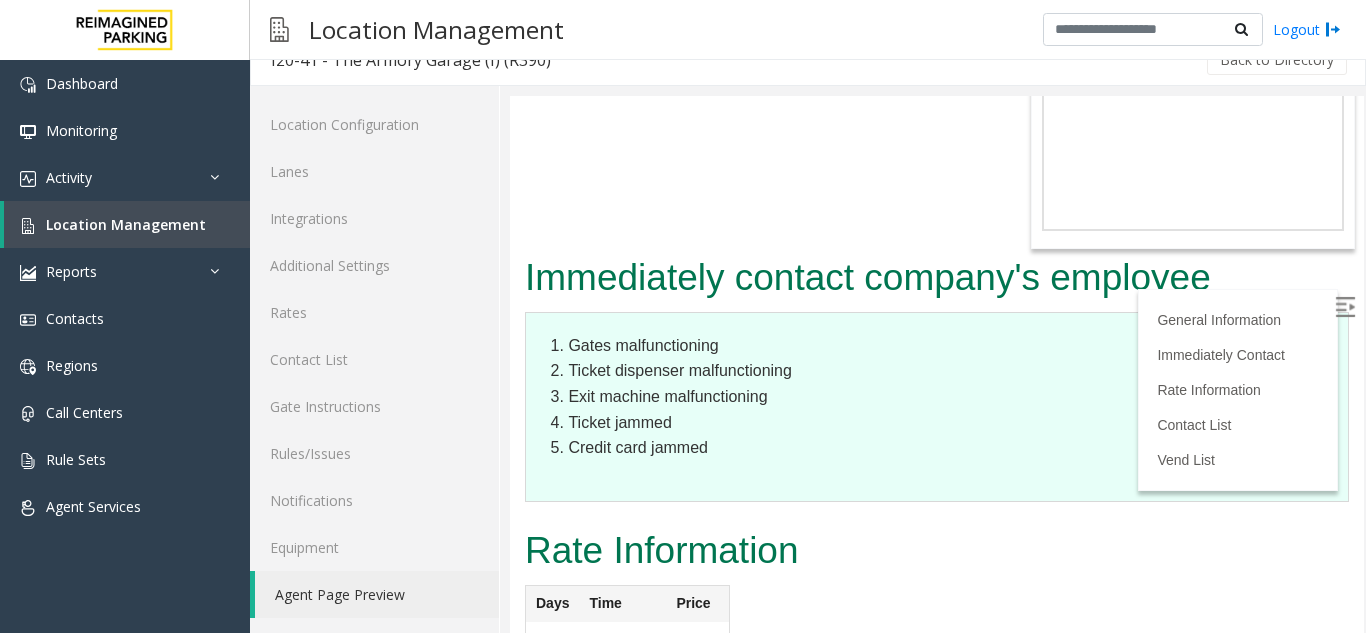 click at bounding box center (1345, 307) 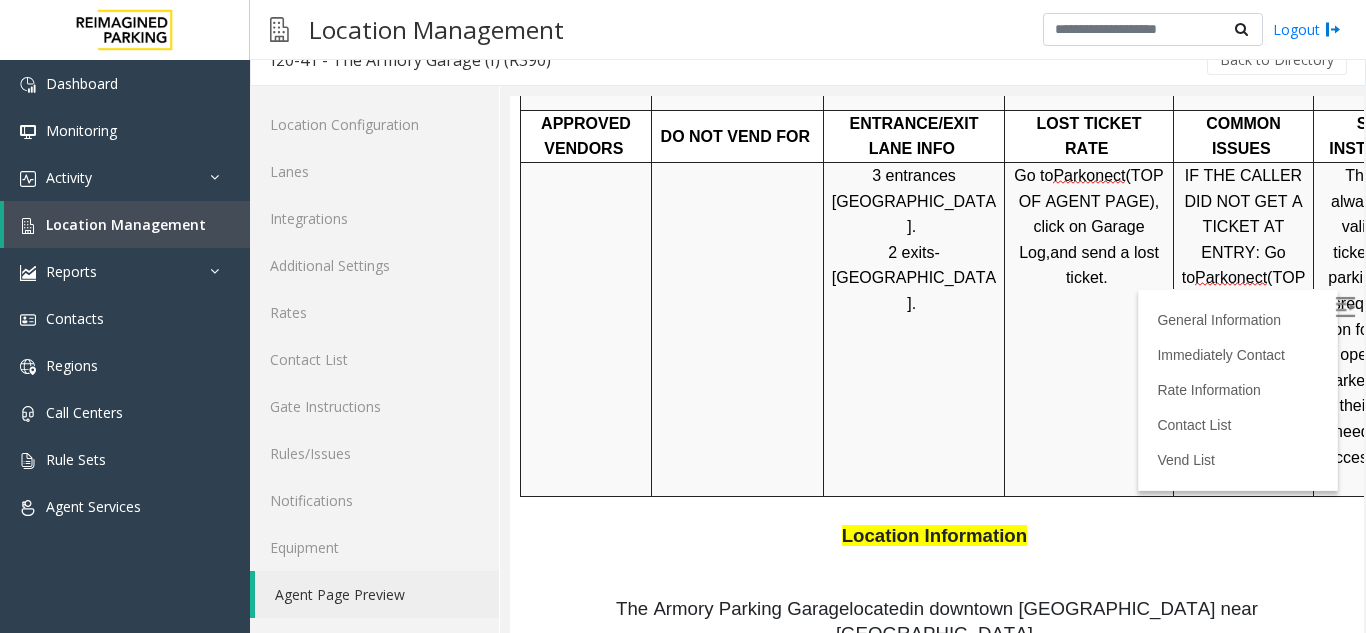 scroll, scrollTop: 949, scrollLeft: 0, axis: vertical 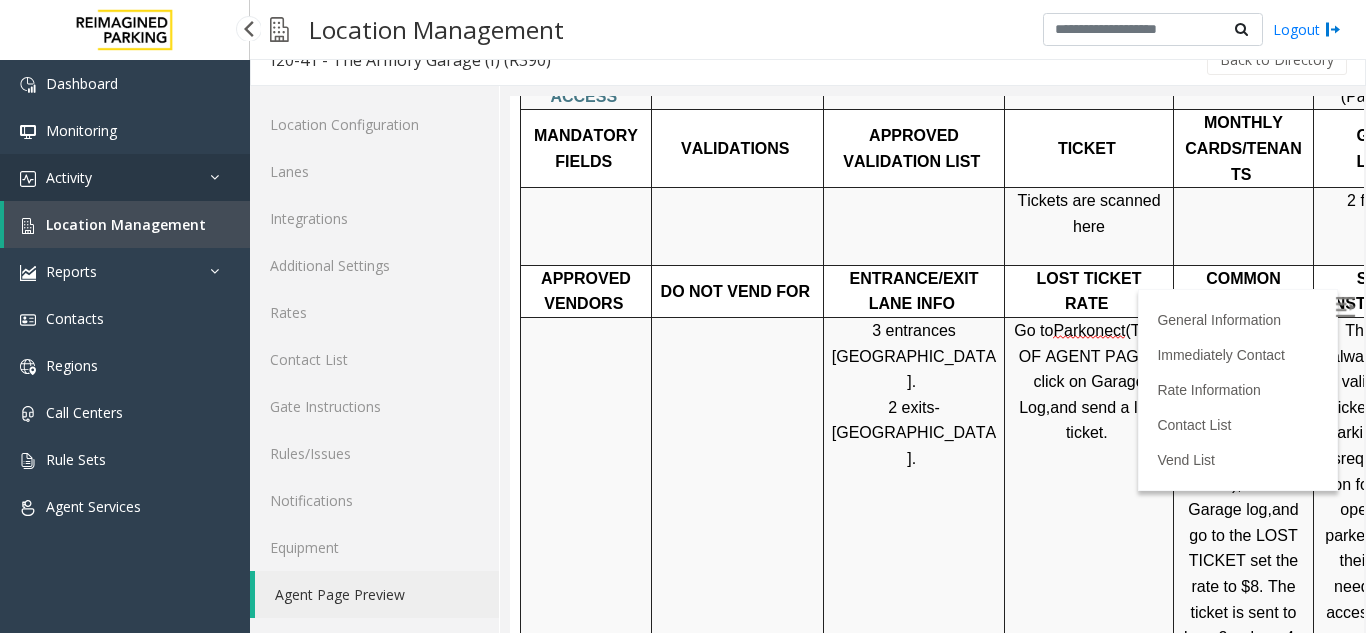 click on "Activity" at bounding box center [125, 177] 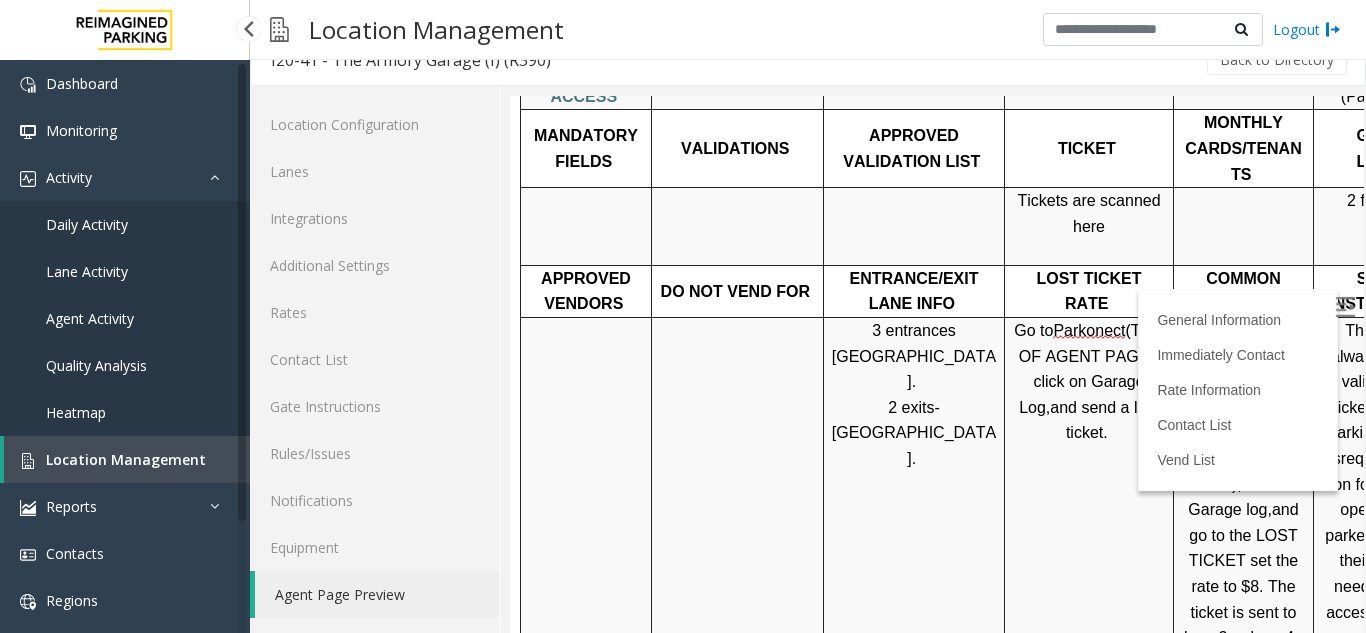 click on "Daily Activity" at bounding box center [125, 224] 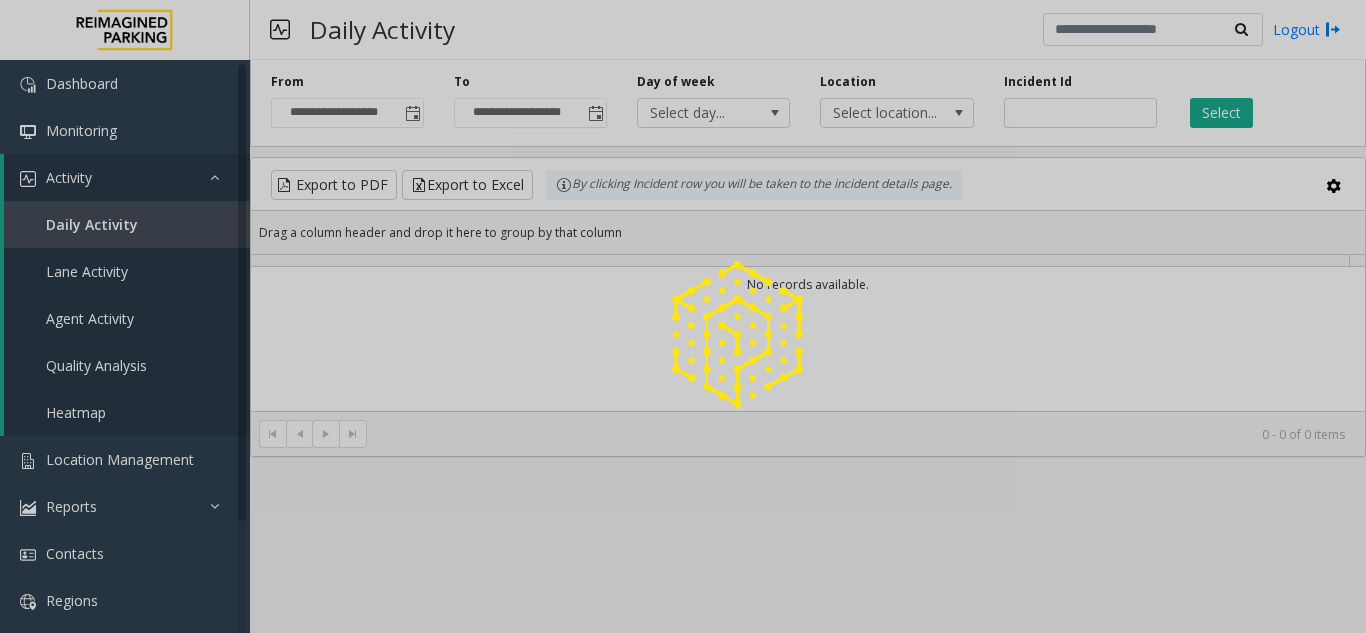 scroll, scrollTop: 0, scrollLeft: 0, axis: both 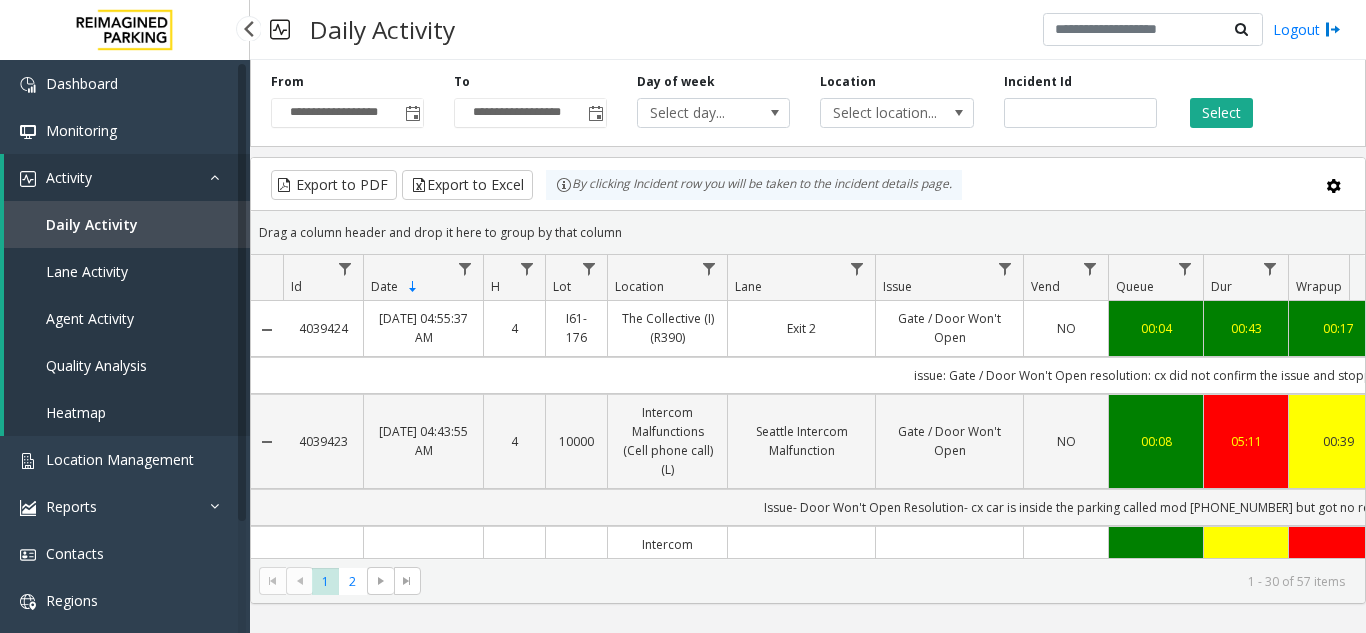 click on "Agent Activity" at bounding box center (90, 318) 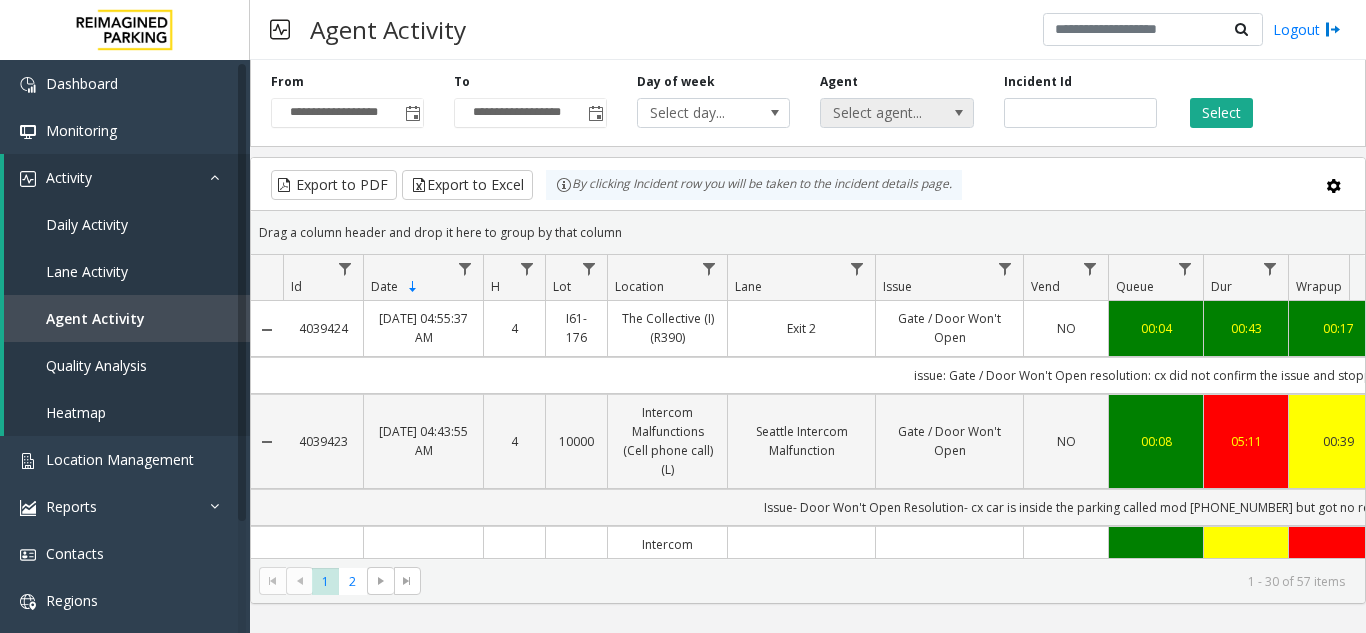click at bounding box center (959, 113) 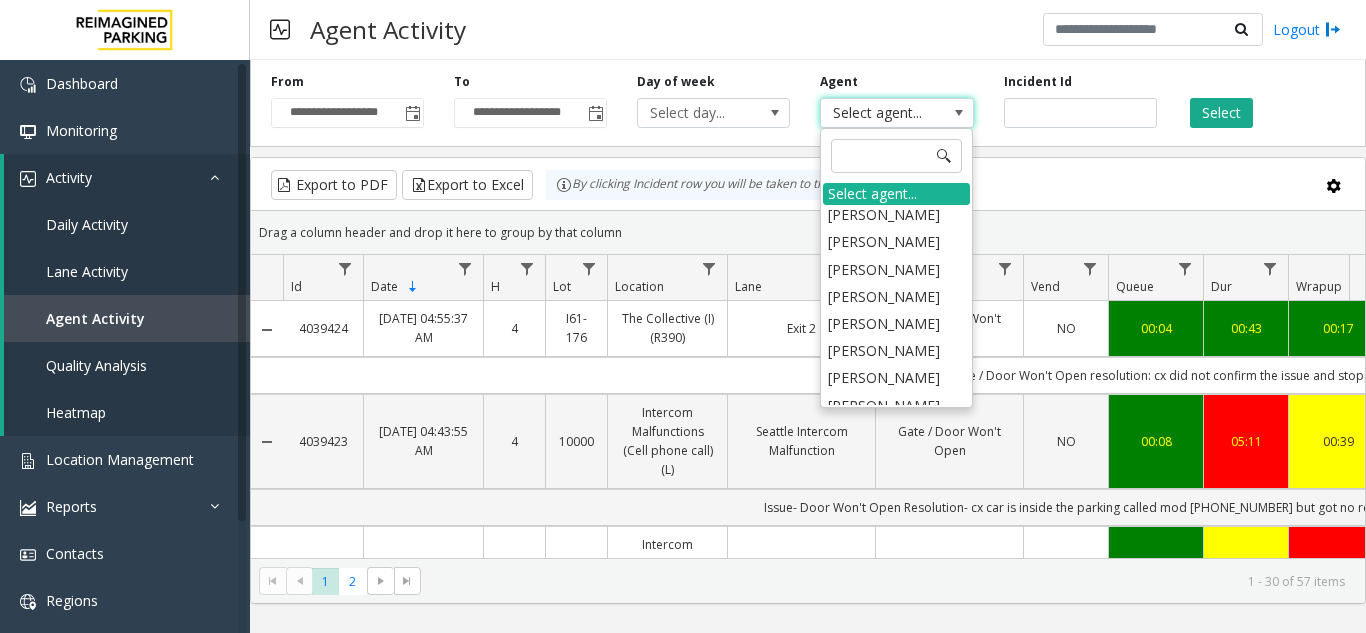 scroll, scrollTop: 2100, scrollLeft: 0, axis: vertical 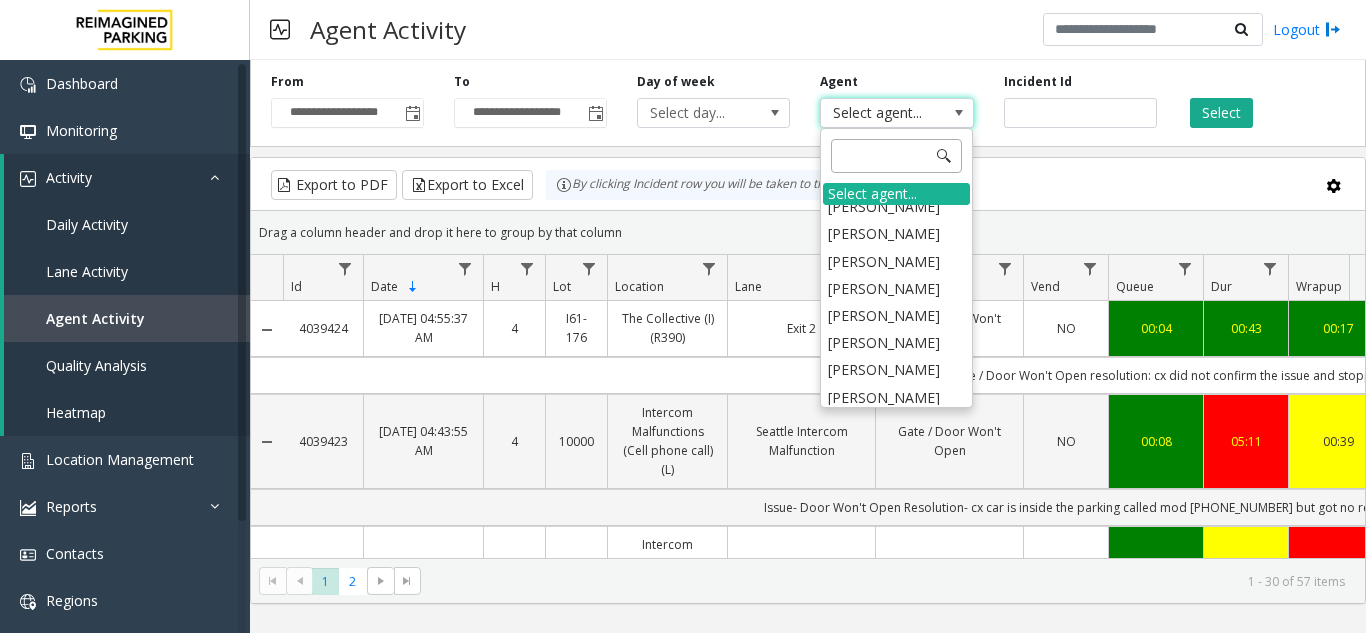 click 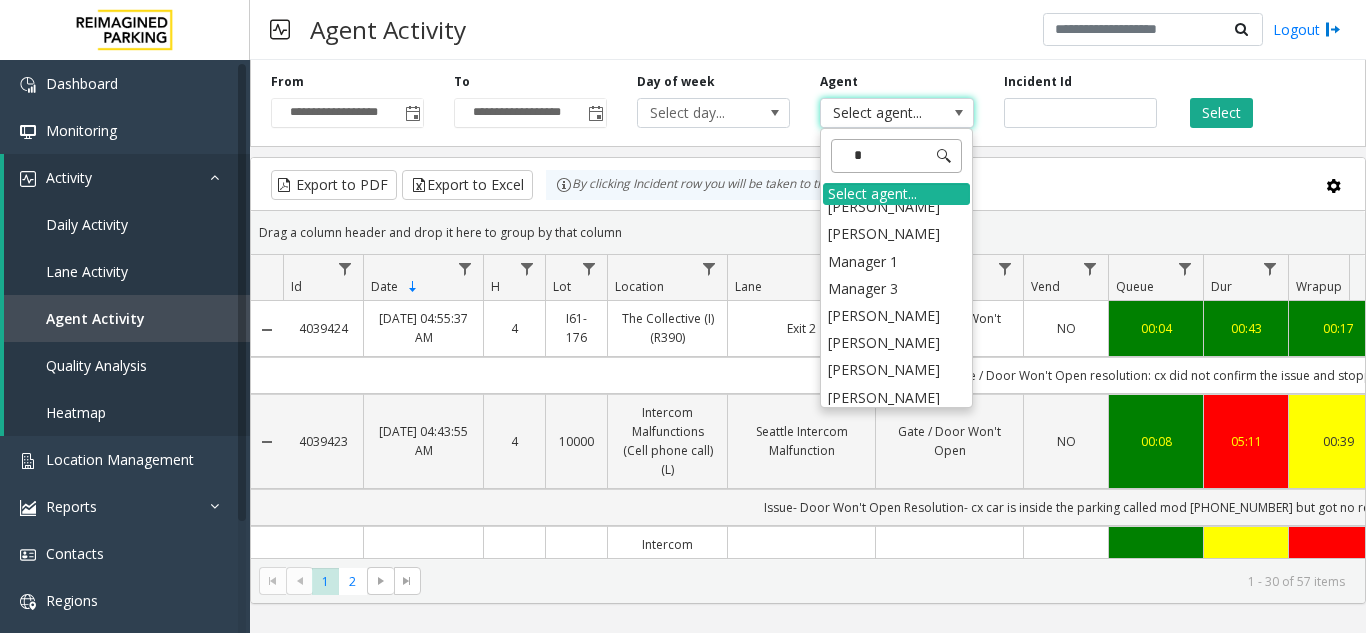scroll, scrollTop: 0, scrollLeft: 0, axis: both 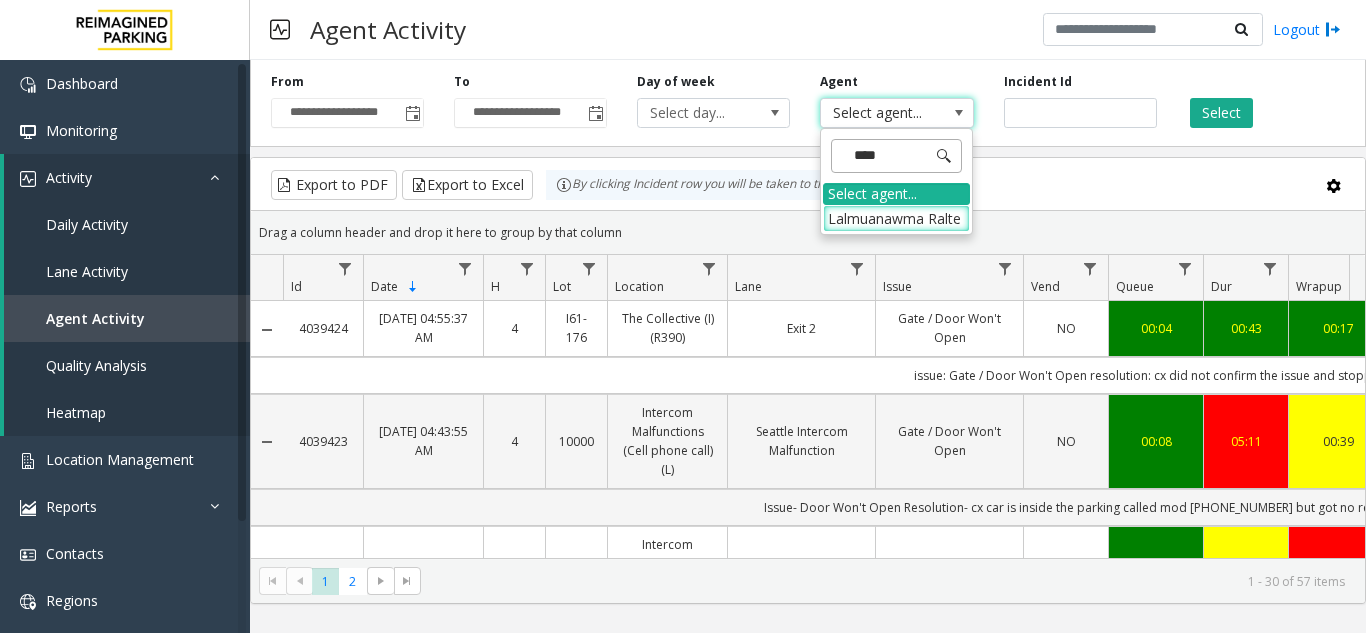type on "*****" 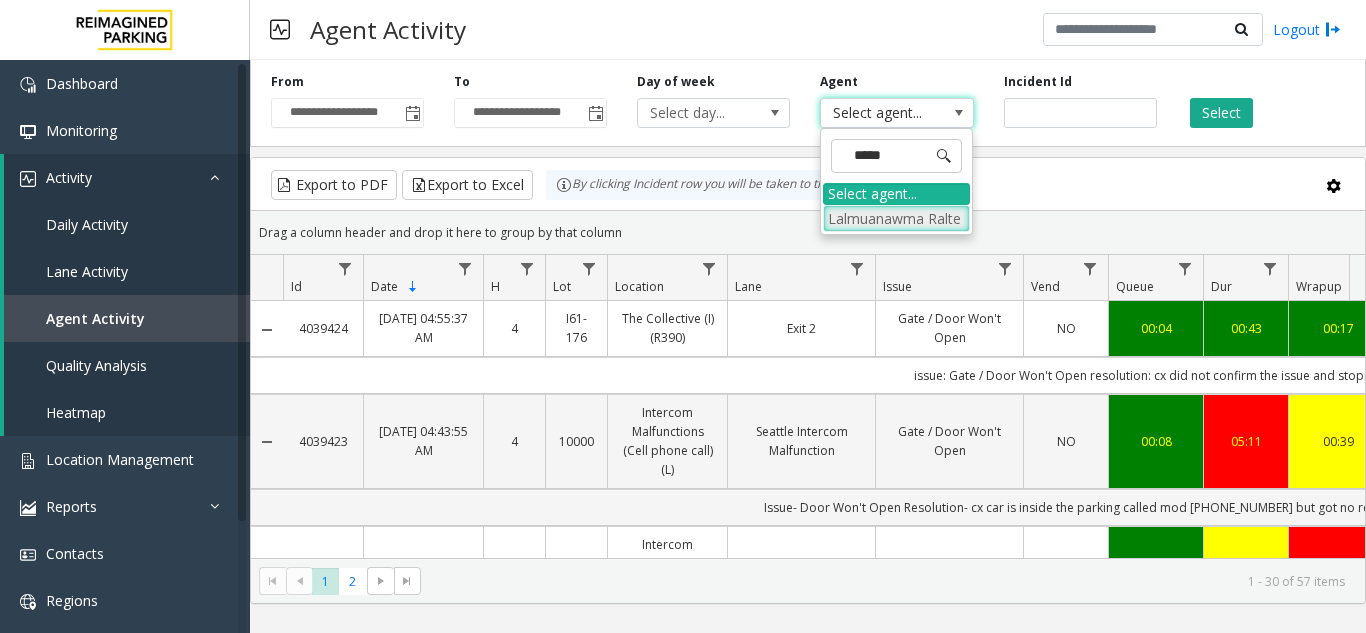 click on "Lalmuanawma Ralte" at bounding box center (896, 218) 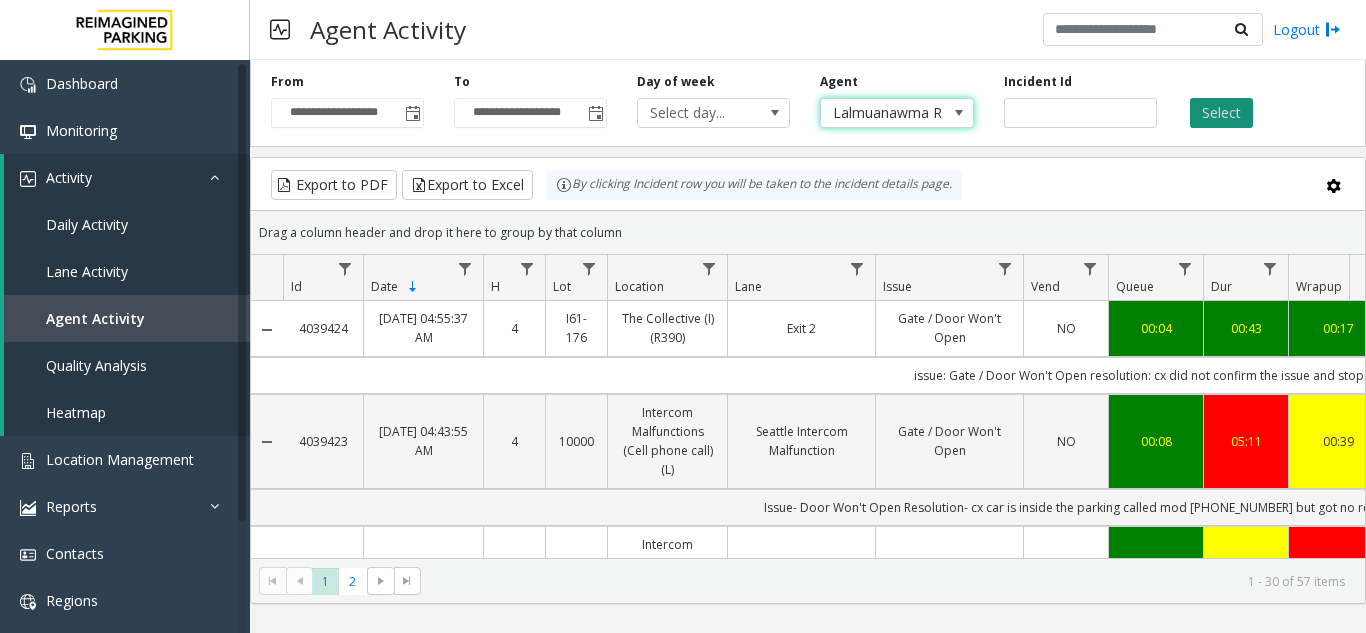 click on "Select" 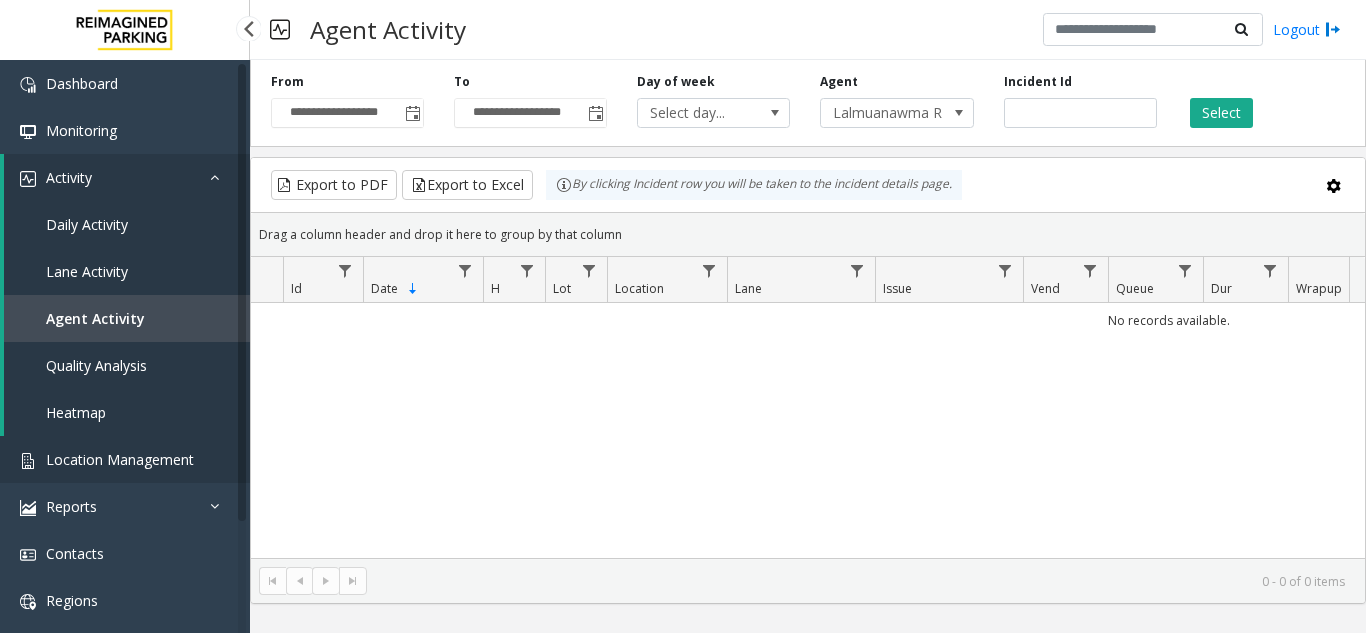 click on "Location Management" at bounding box center [125, 459] 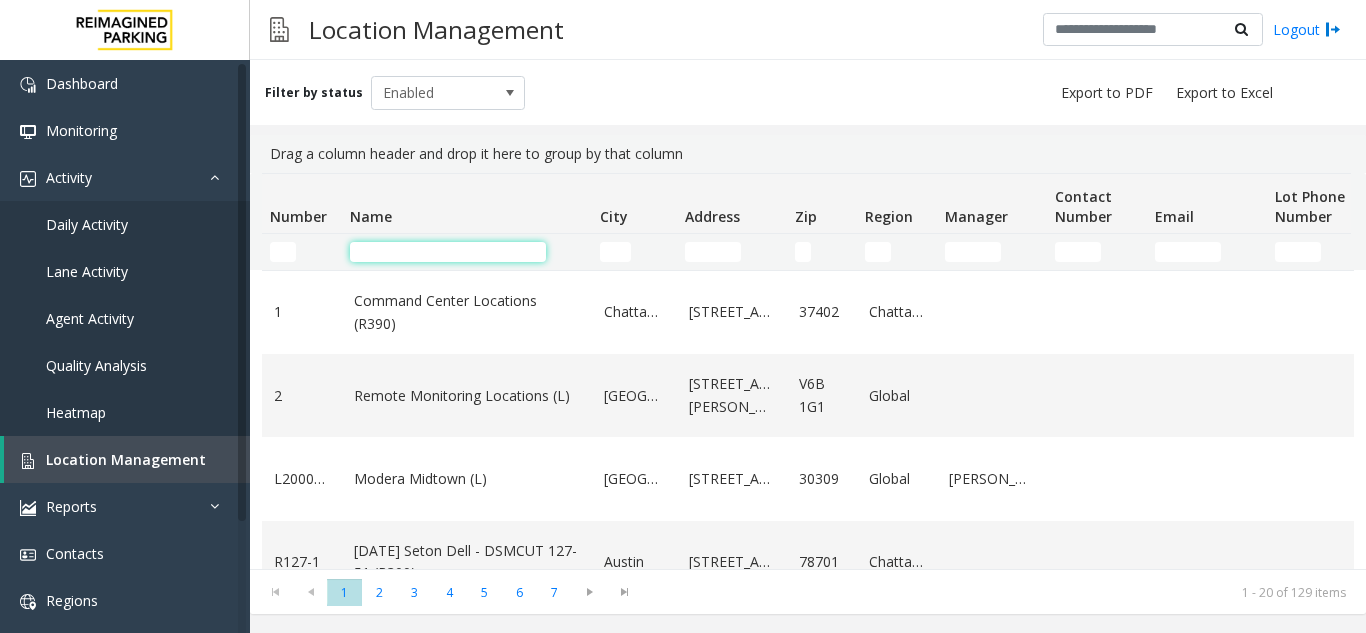 click 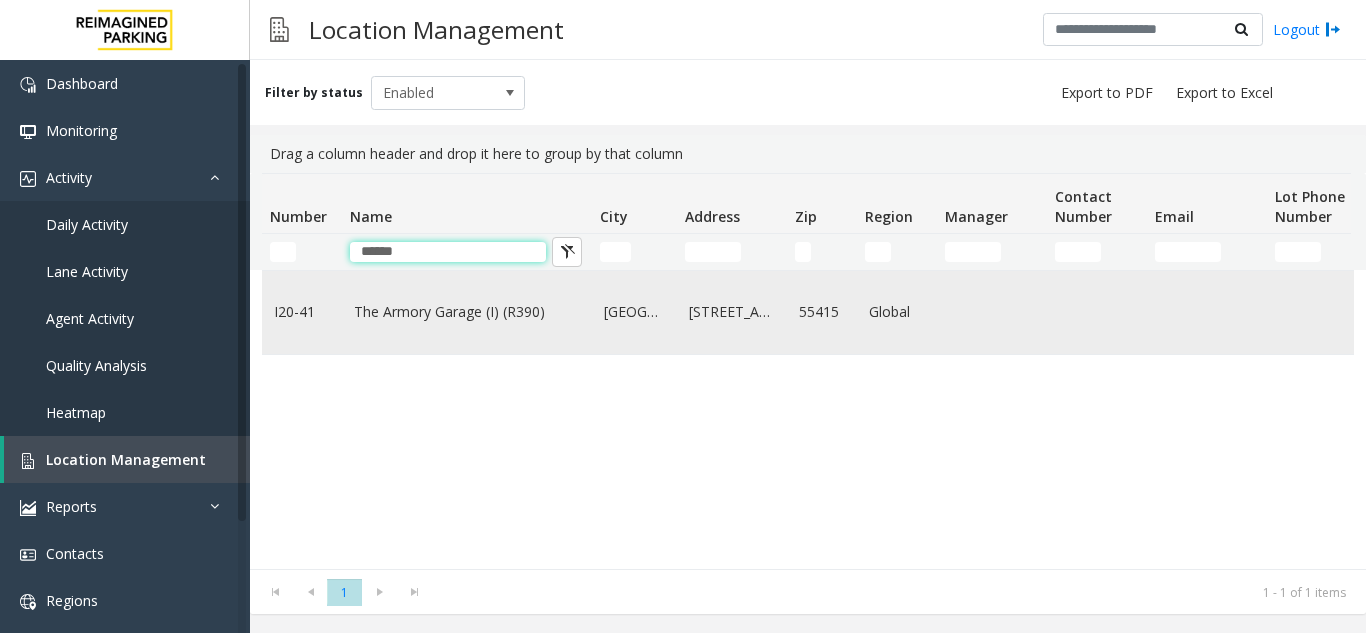 type on "******" 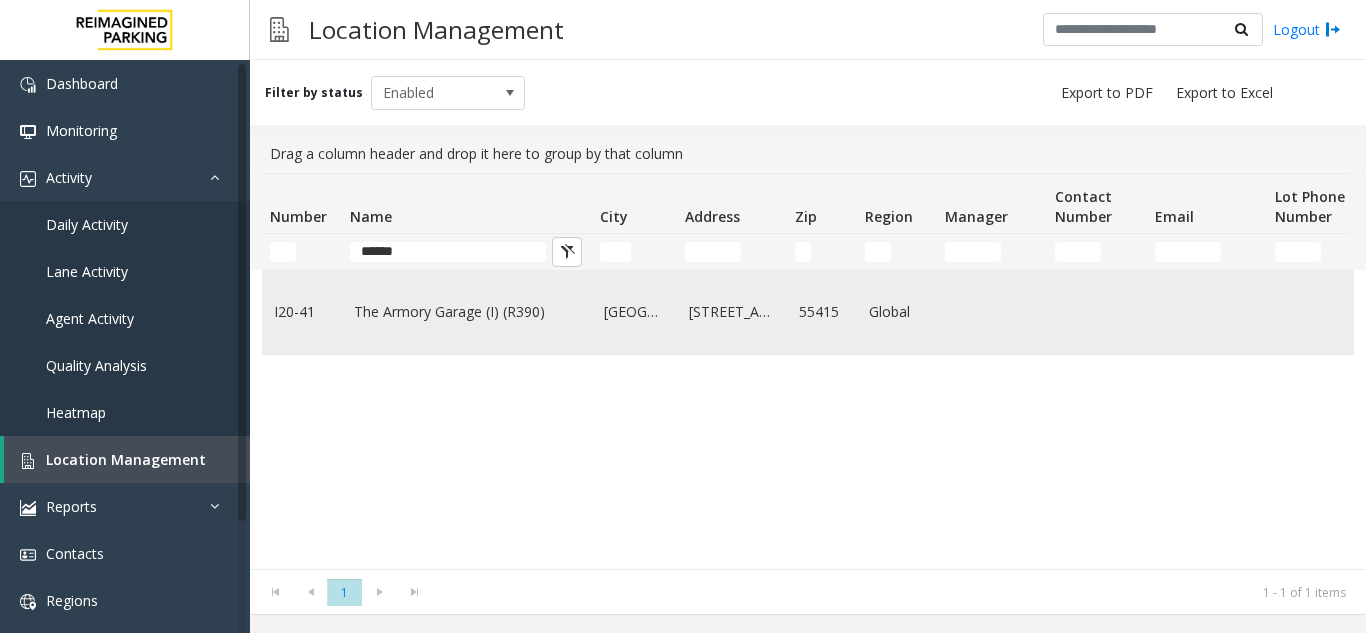 click on "The Armory Garage (I) (R390)" 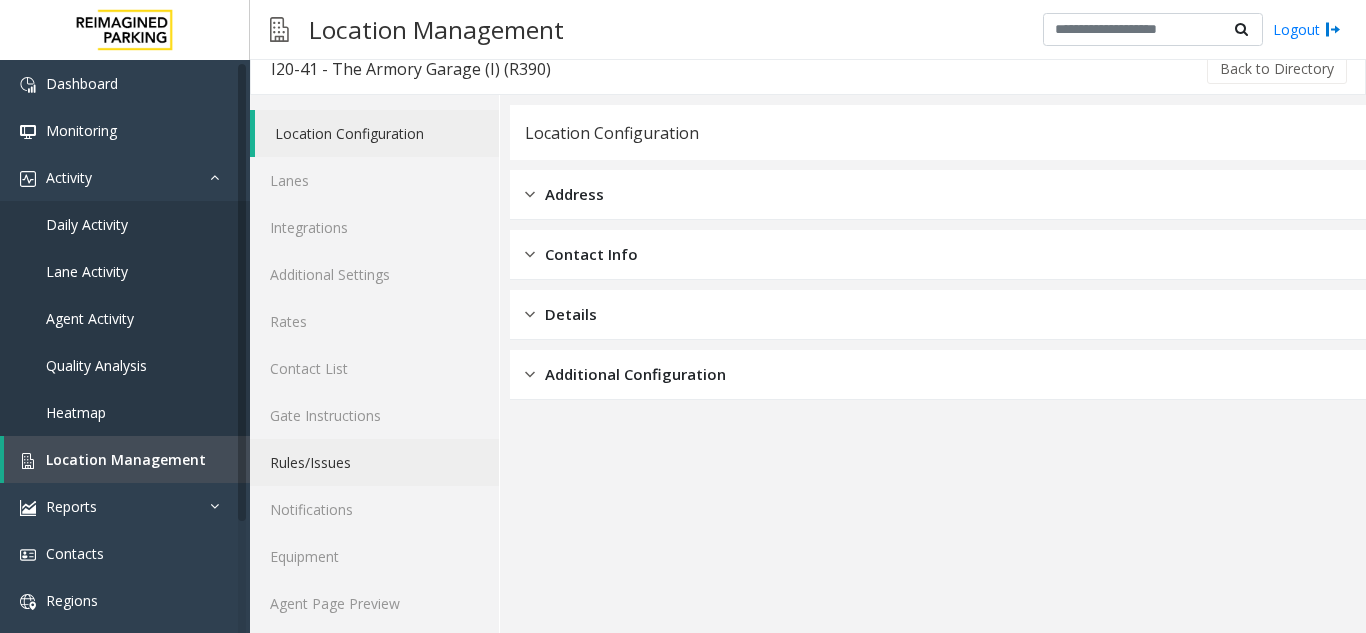scroll, scrollTop: 26, scrollLeft: 0, axis: vertical 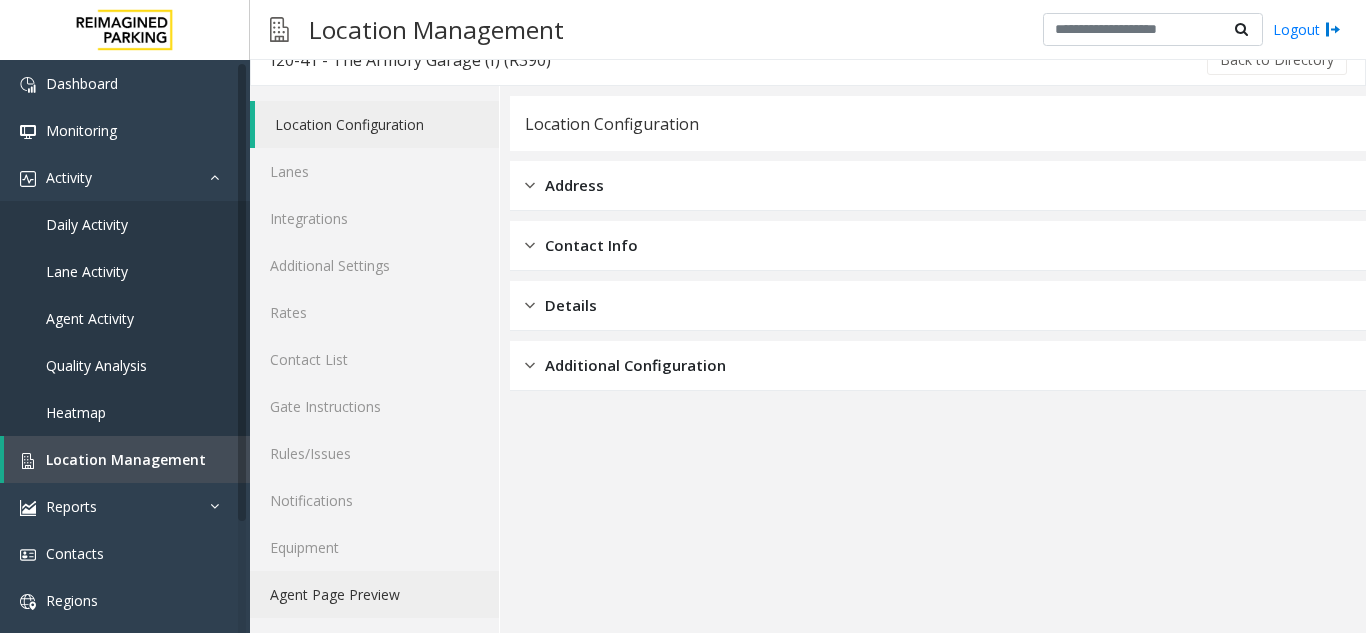 click on "Agent Page Preview" 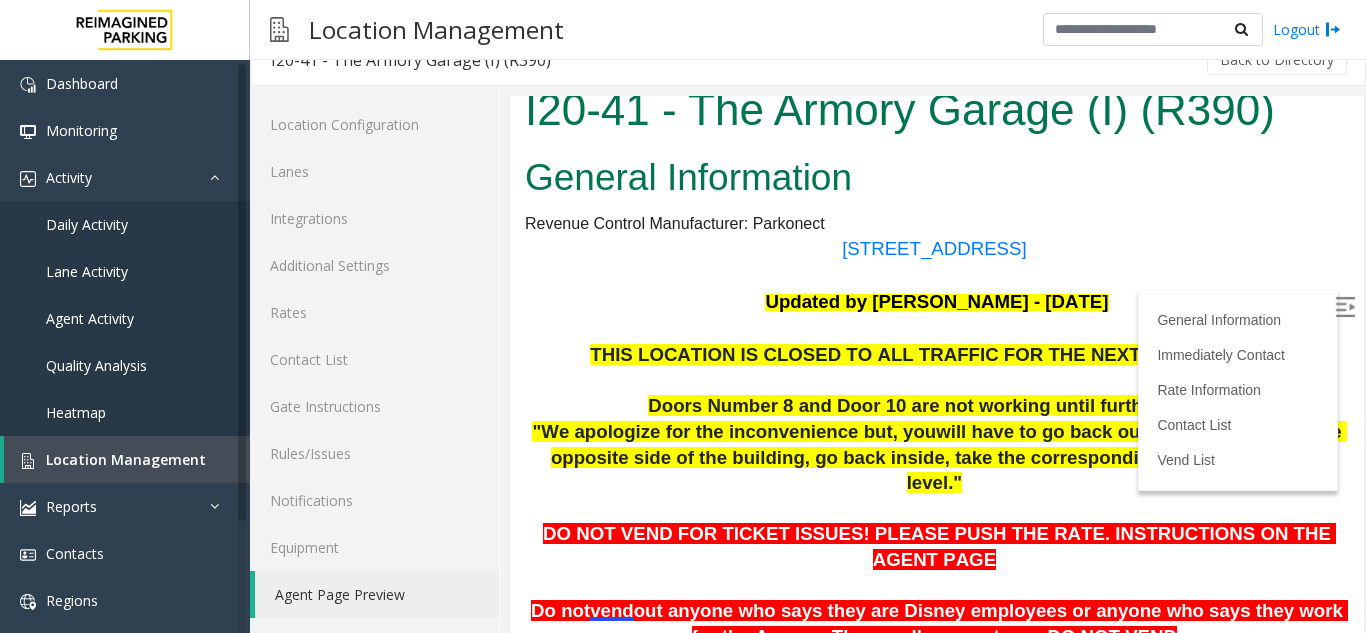 scroll, scrollTop: 0, scrollLeft: 0, axis: both 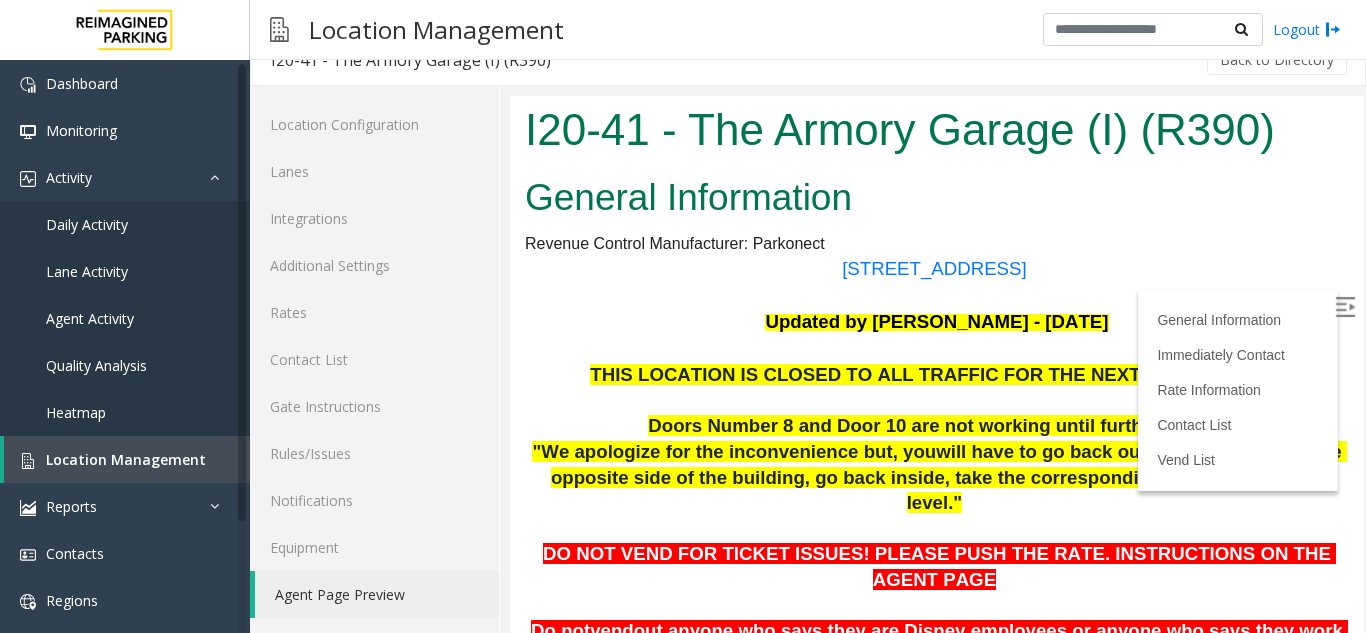 click on "General Information
Immediately Contact
Rate Information
Contact List
Vend List" at bounding box center (1238, 390) 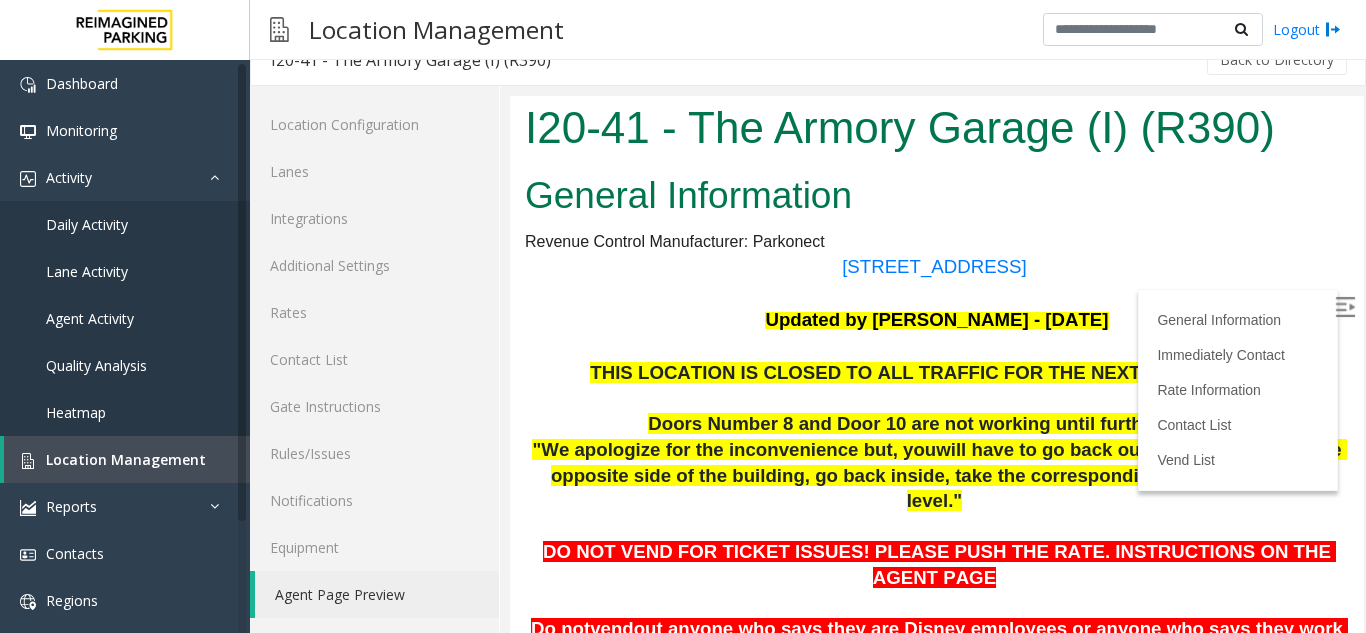 scroll, scrollTop: 0, scrollLeft: 0, axis: both 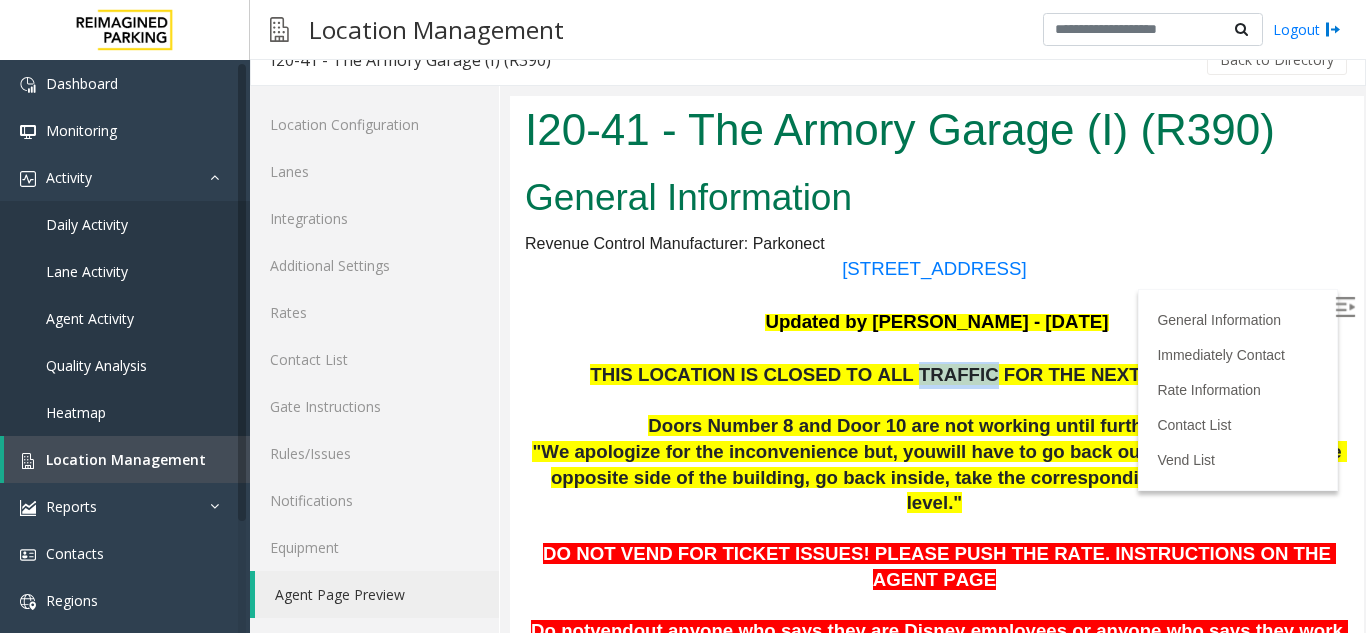 drag, startPoint x: 902, startPoint y: 377, endPoint x: 966, endPoint y: 380, distance: 64.070274 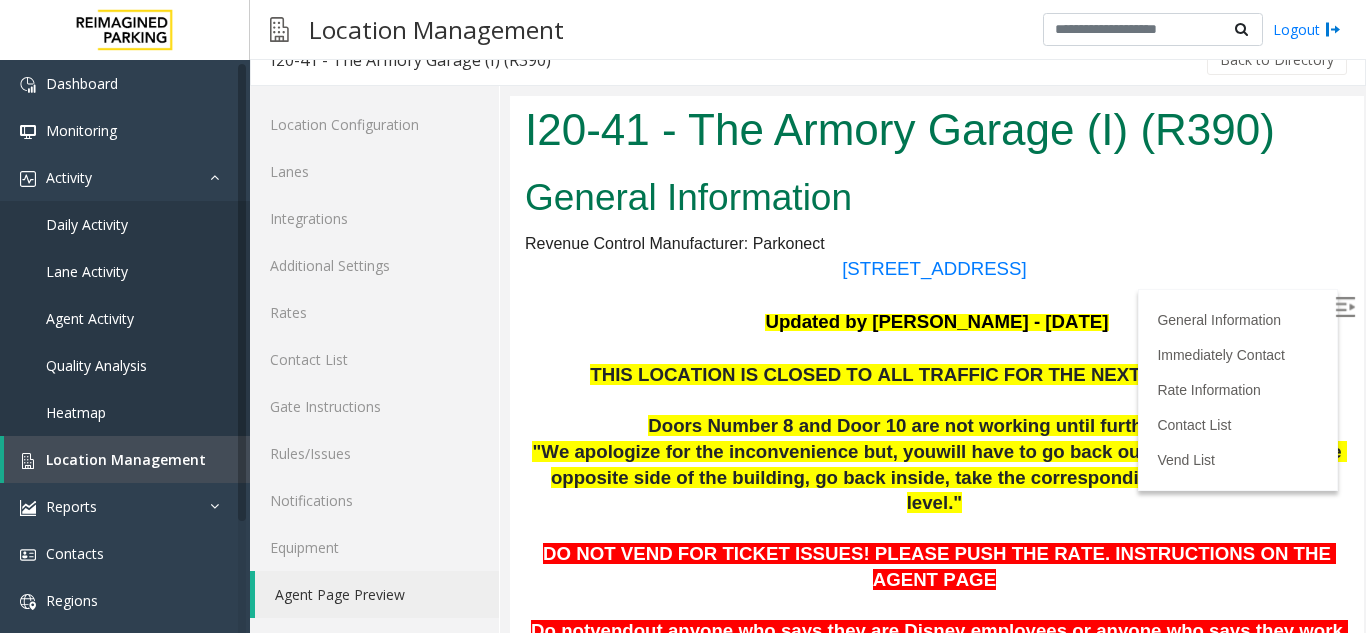 click at bounding box center [937, 349] 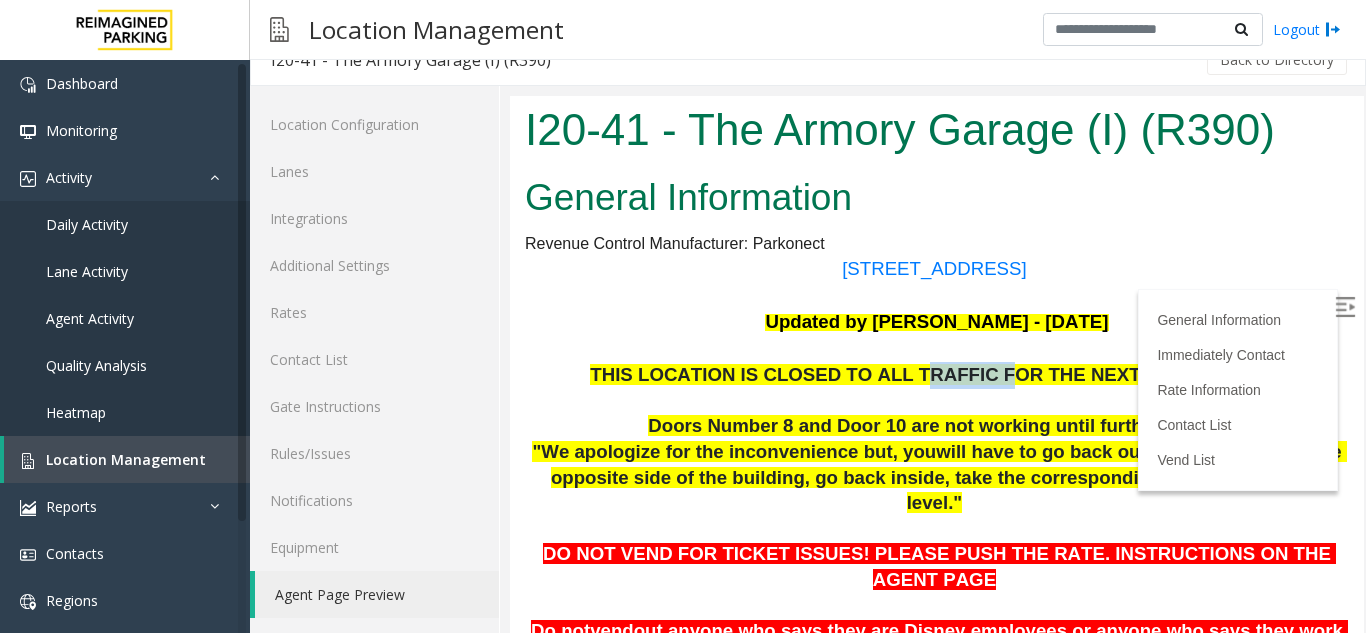 drag, startPoint x: 908, startPoint y: 369, endPoint x: 976, endPoint y: 376, distance: 68.359344 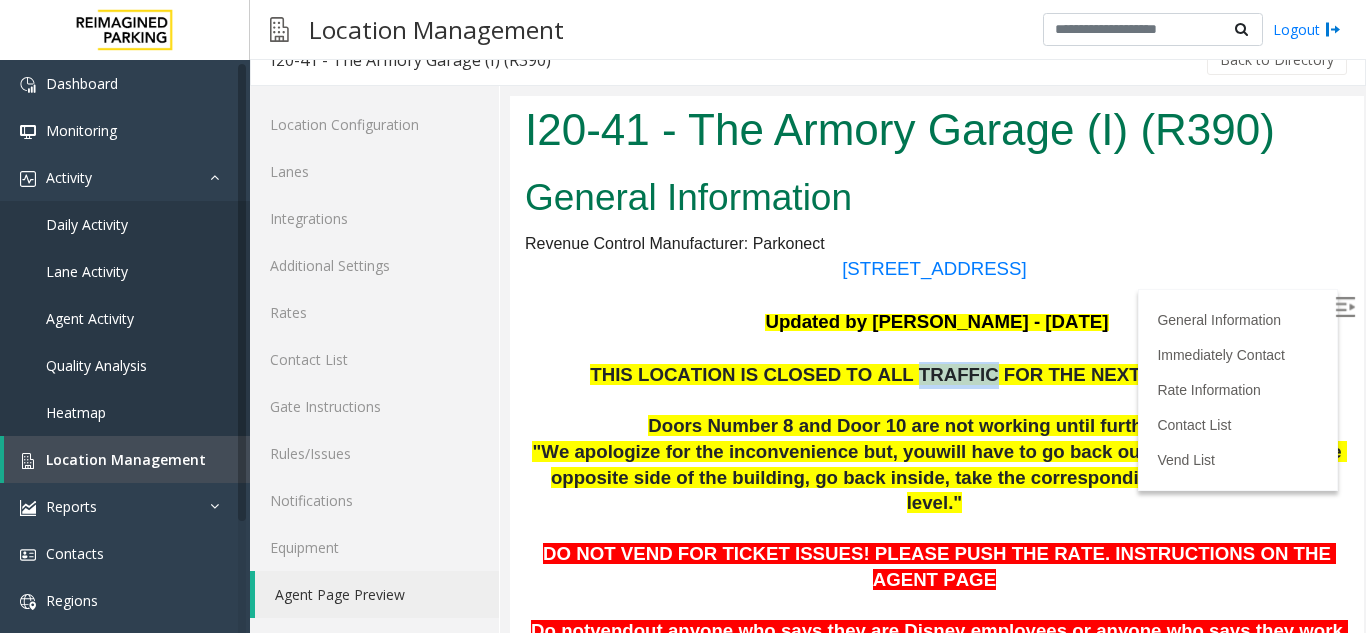 drag, startPoint x: 968, startPoint y: 370, endPoint x: 906, endPoint y: 371, distance: 62.008064 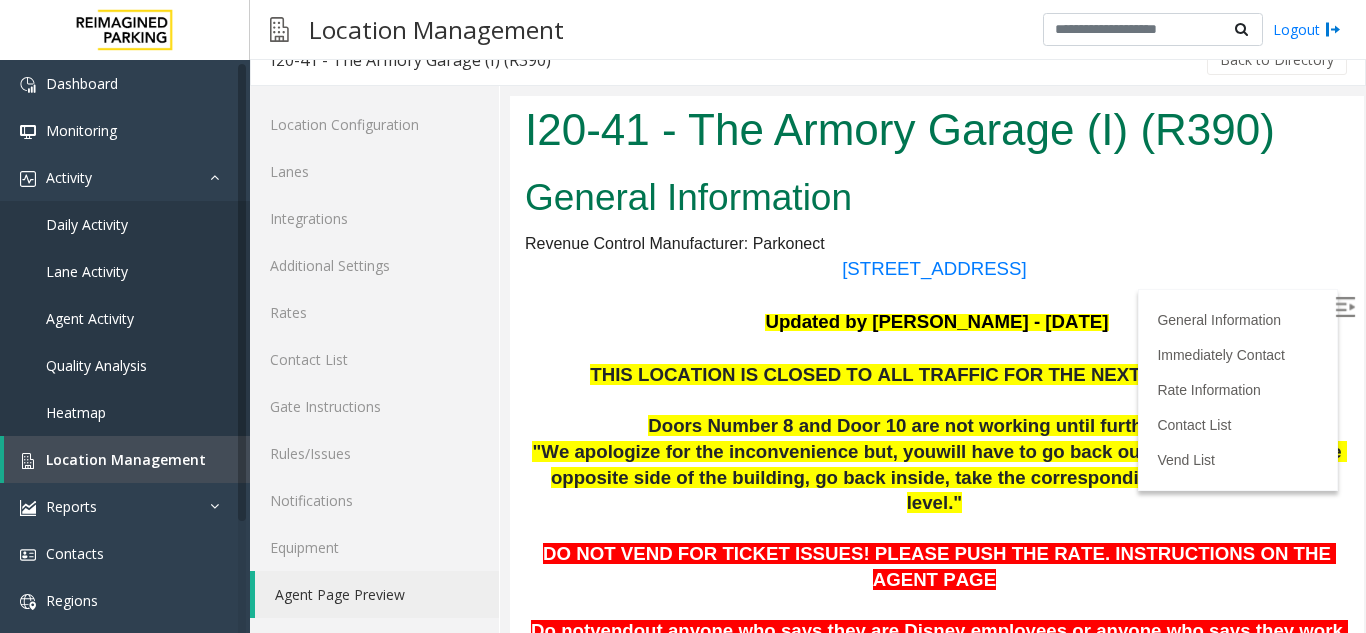 click at bounding box center (937, 349) 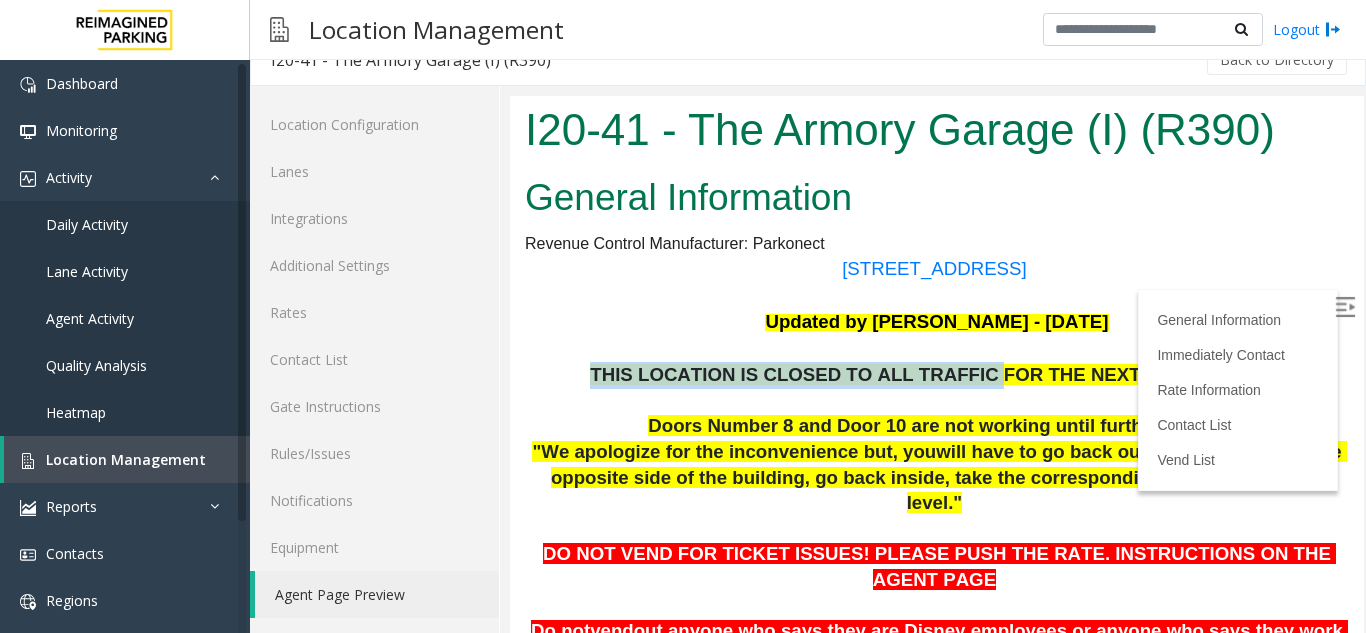 drag, startPoint x: 964, startPoint y: 351, endPoint x: 969, endPoint y: 368, distance: 17.720045 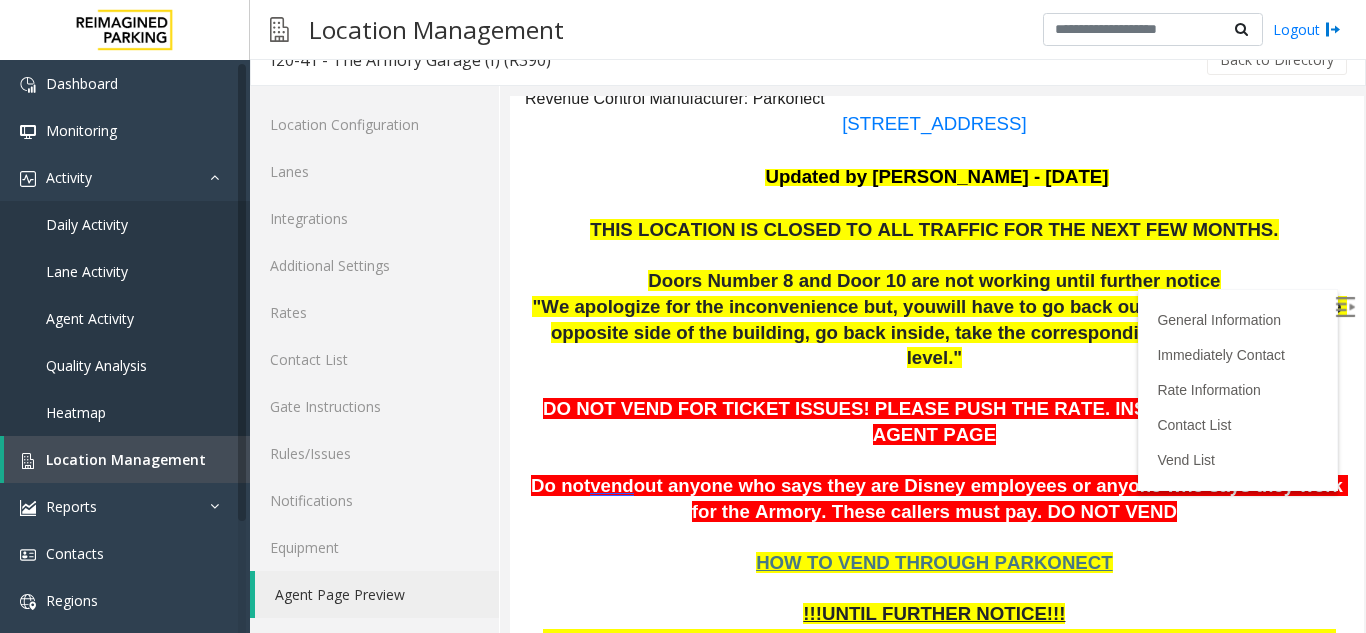 scroll, scrollTop: 100, scrollLeft: 0, axis: vertical 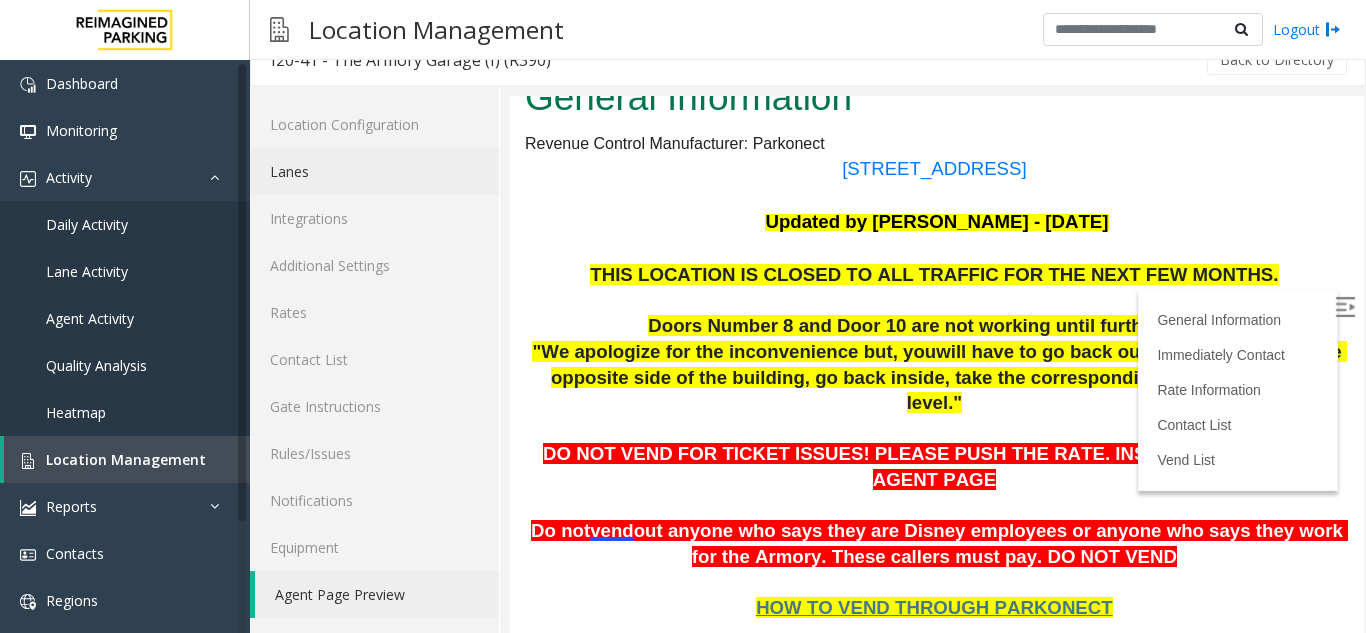 click on "Lanes" 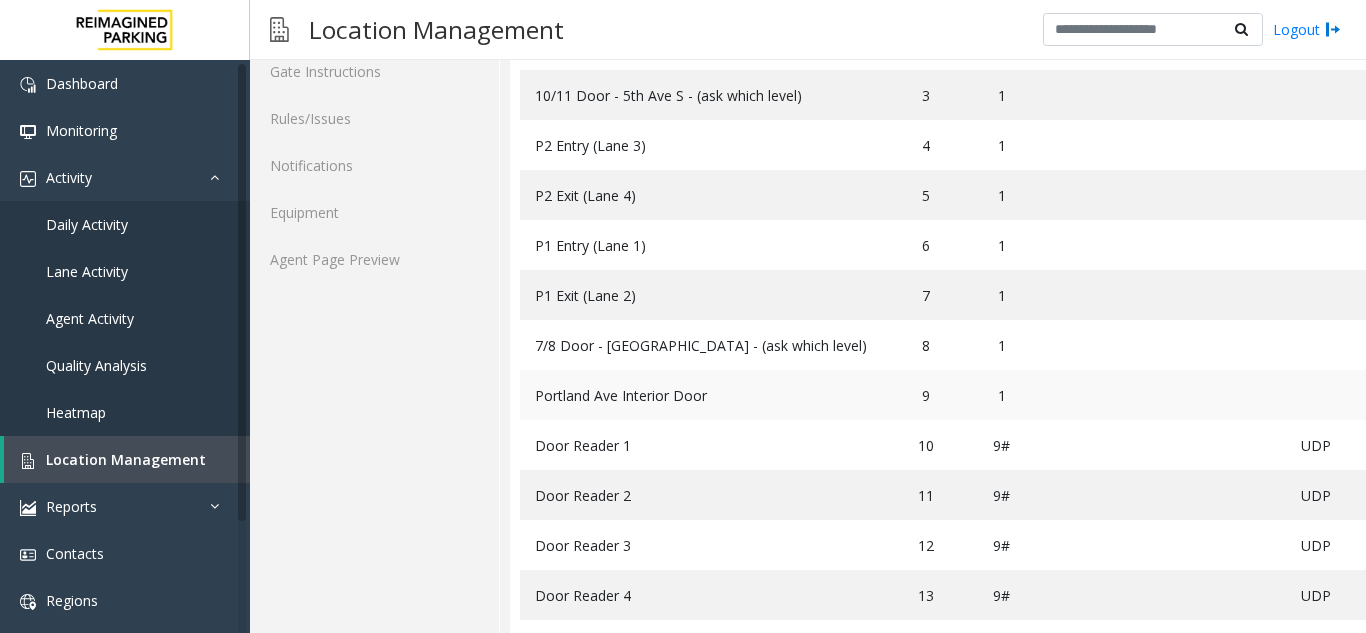 scroll, scrollTop: 326, scrollLeft: 0, axis: vertical 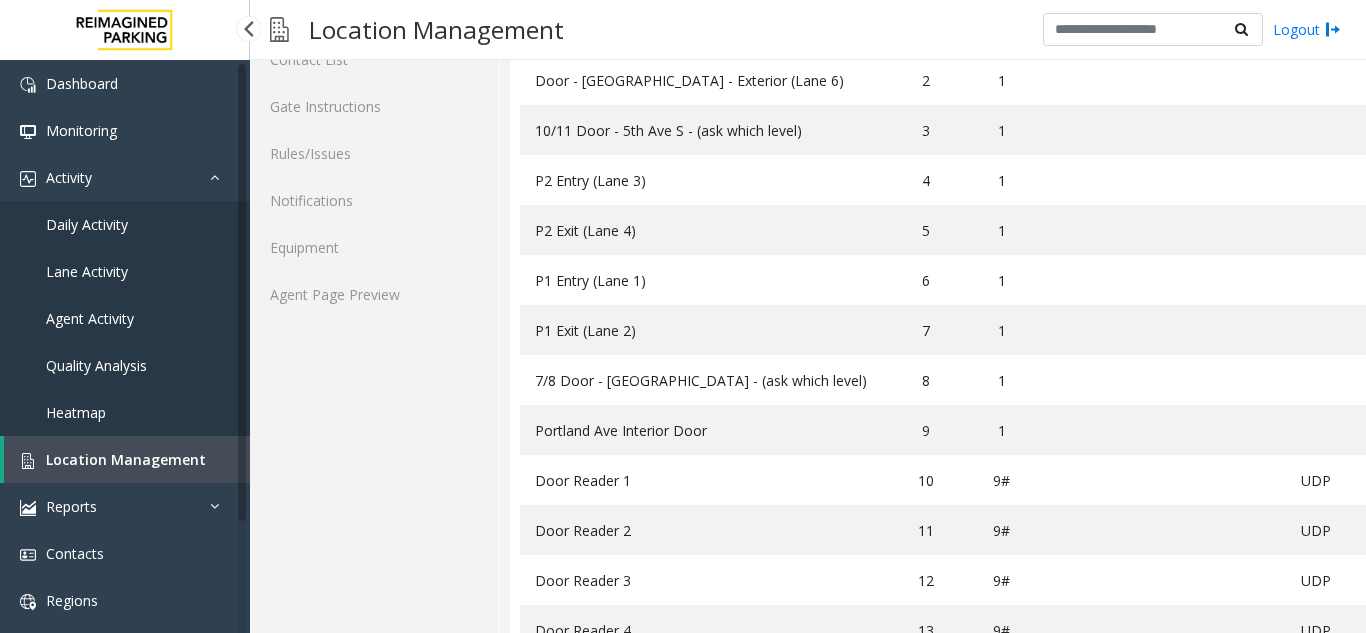 click on "Location Management" at bounding box center (127, 459) 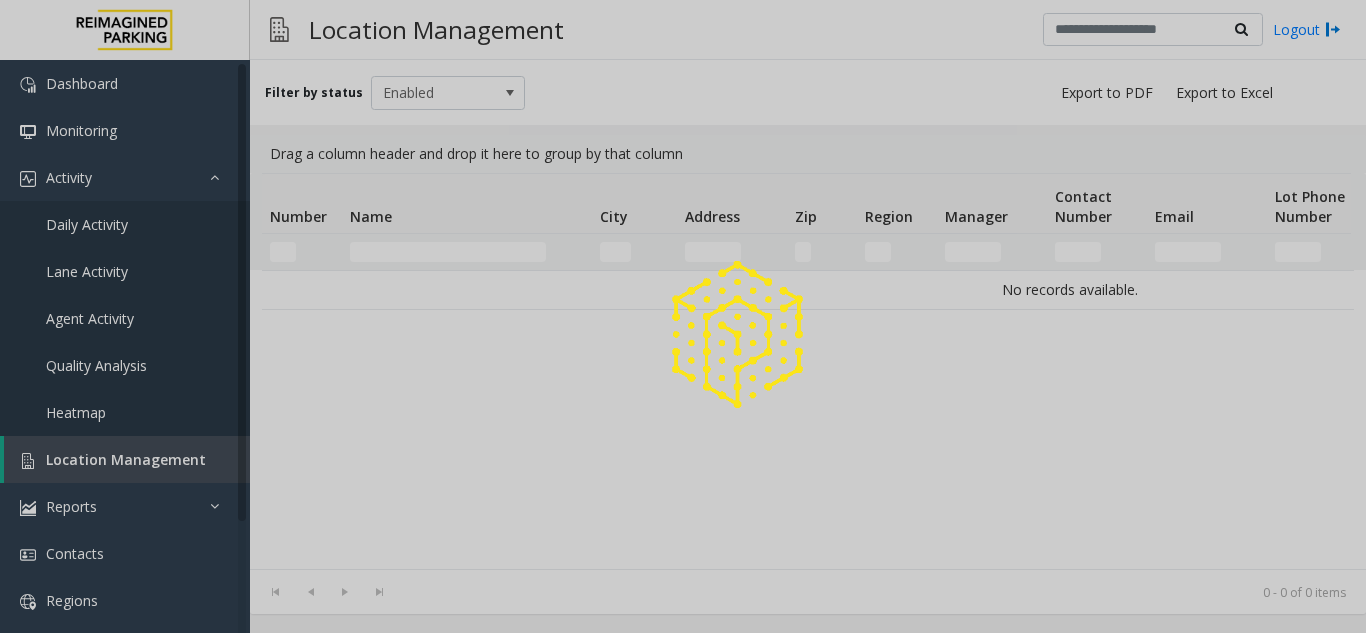 scroll, scrollTop: 0, scrollLeft: 0, axis: both 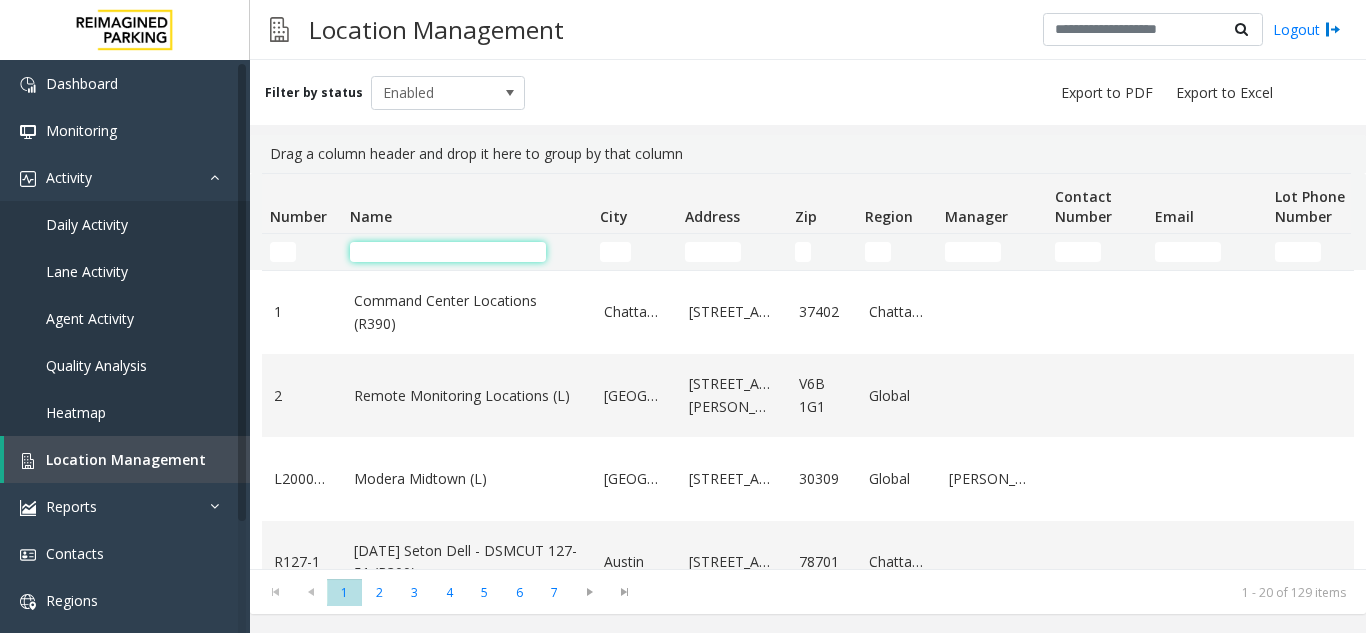 click 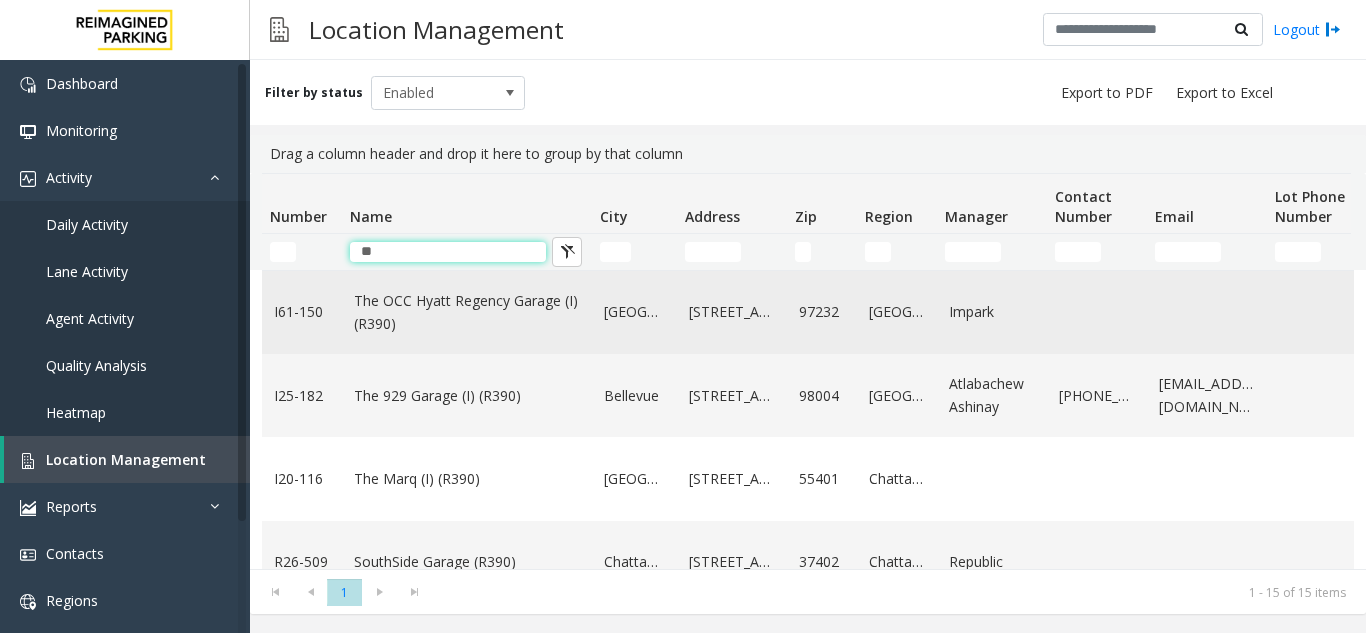type on "*" 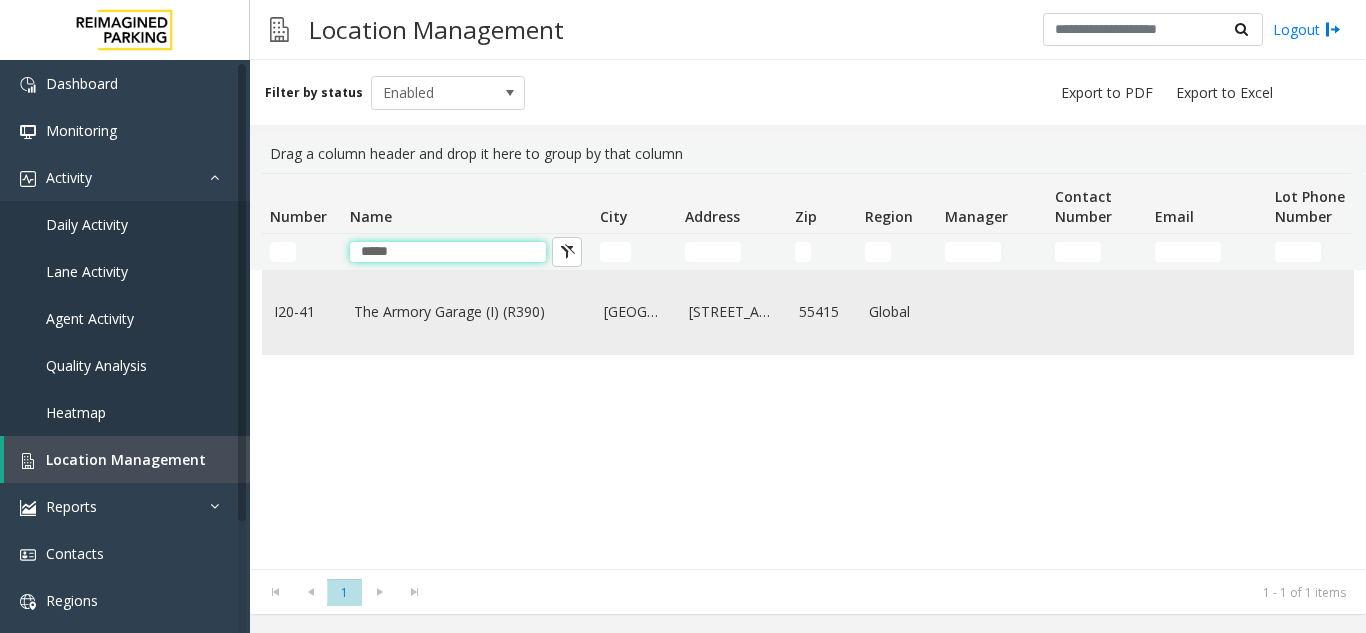 type on "*****" 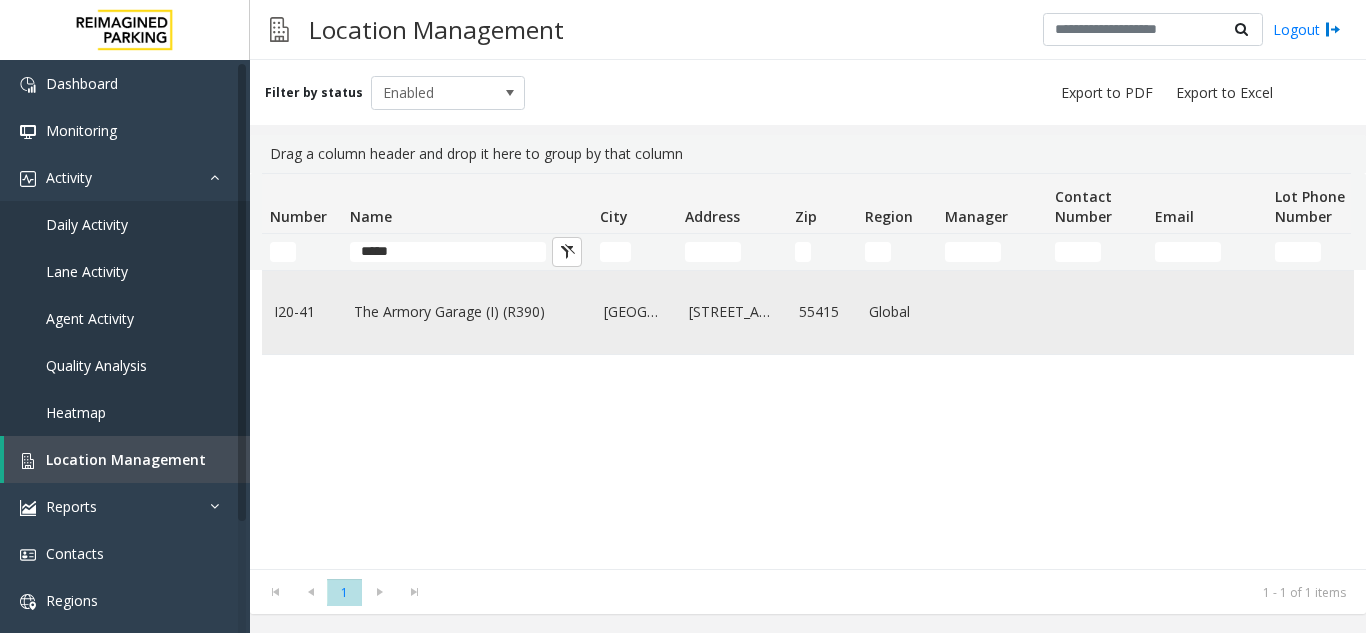 click on "The Armory Garage (I) (R390)" 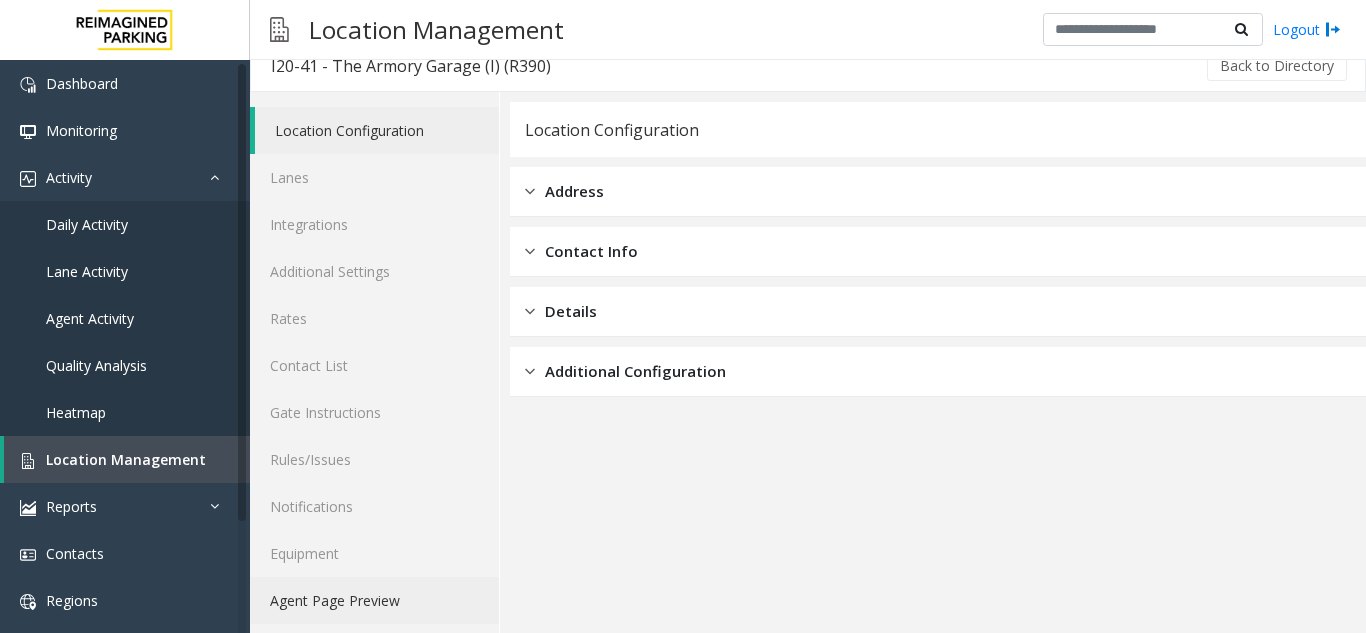 scroll, scrollTop: 26, scrollLeft: 0, axis: vertical 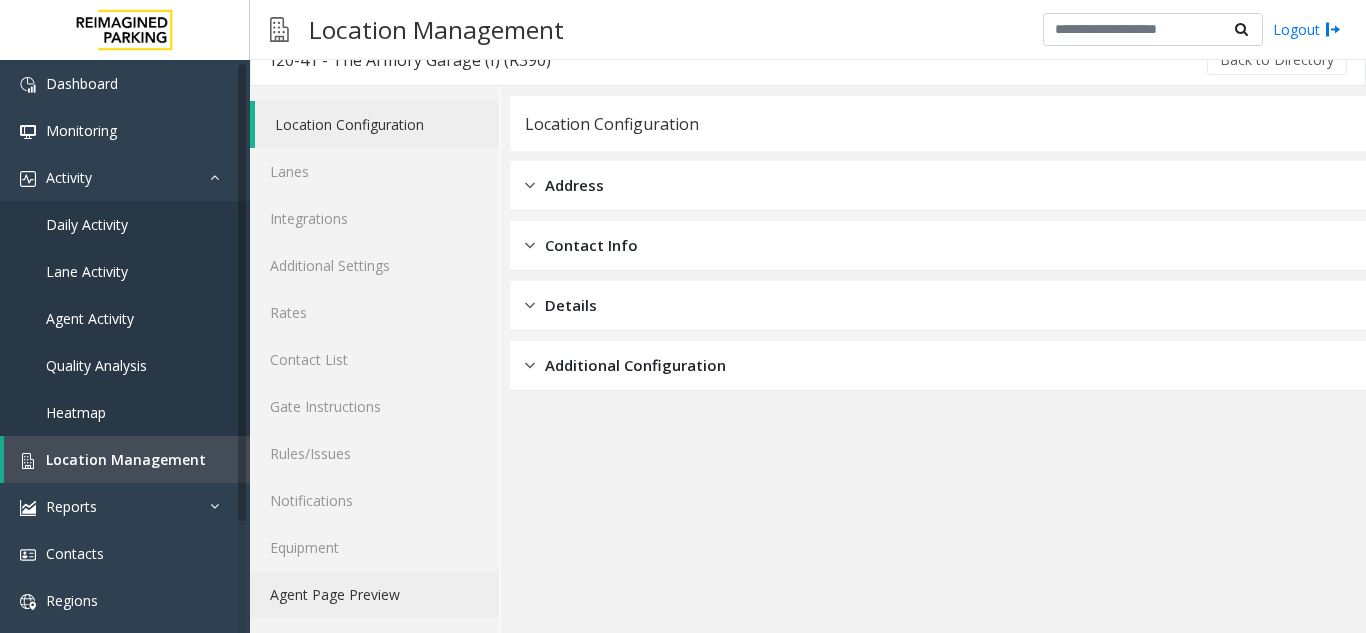 click on "Agent Page Preview" 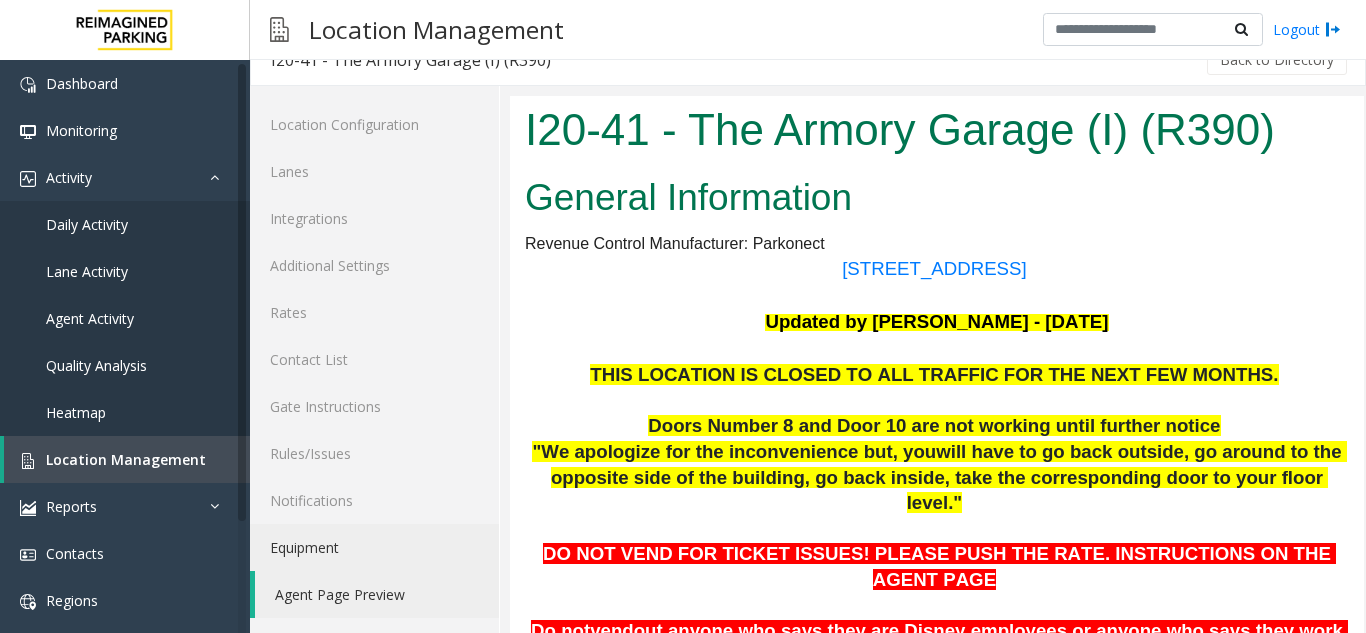 scroll, scrollTop: 0, scrollLeft: 0, axis: both 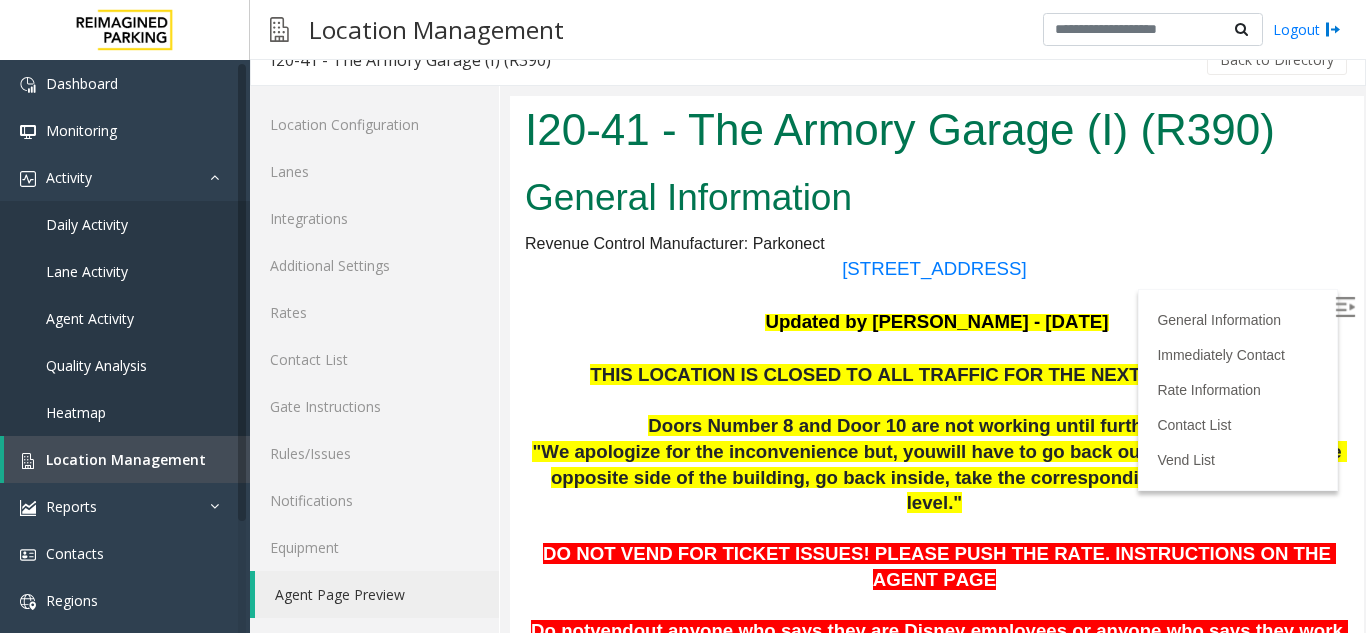 click at bounding box center [1345, 307] 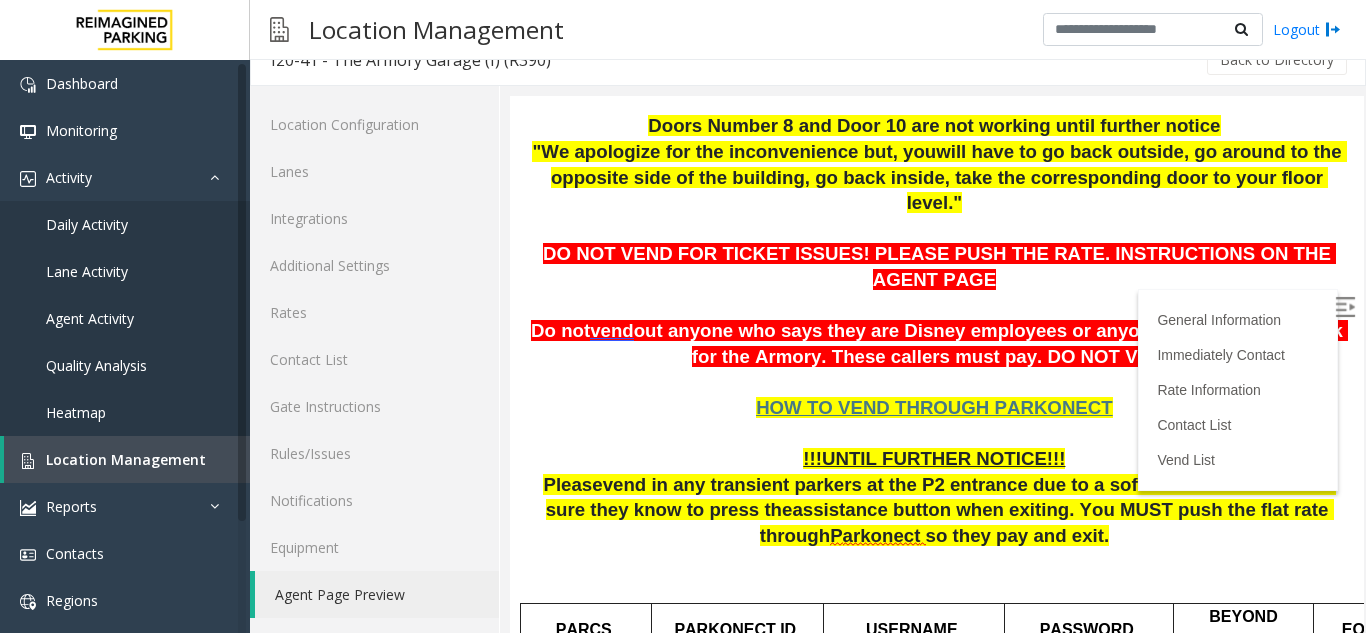 scroll, scrollTop: 400, scrollLeft: 0, axis: vertical 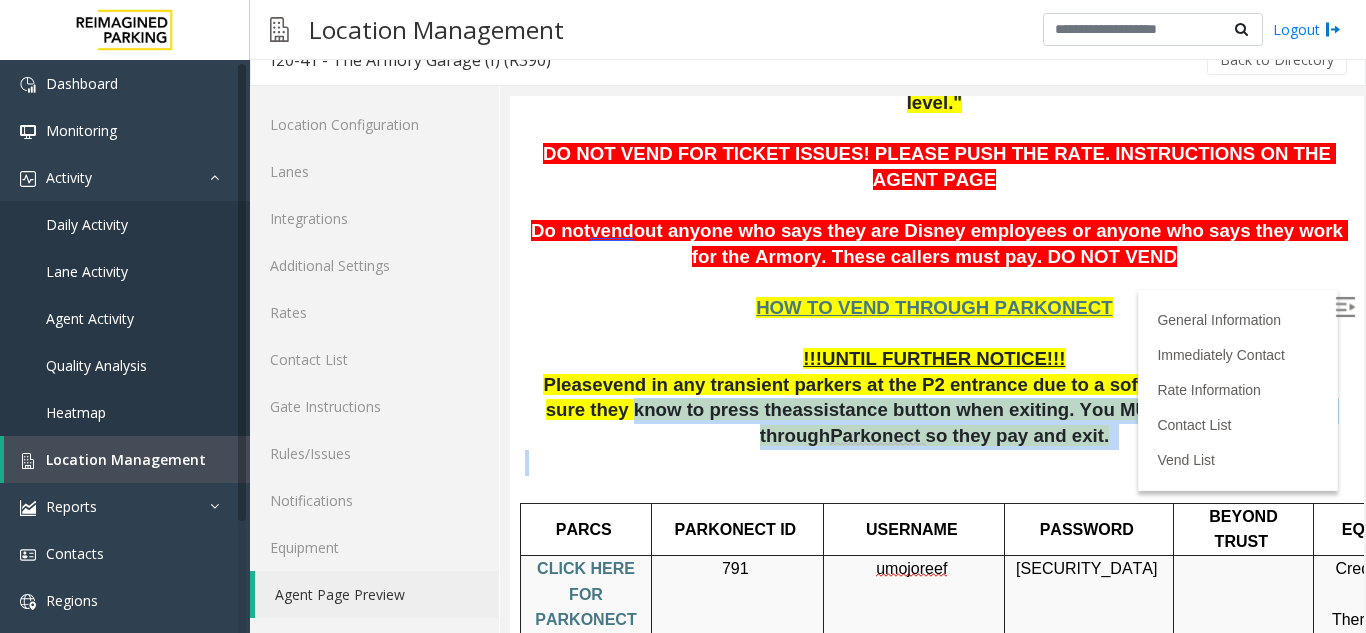 drag, startPoint x: 553, startPoint y: 362, endPoint x: 1021, endPoint y: 403, distance: 469.7925 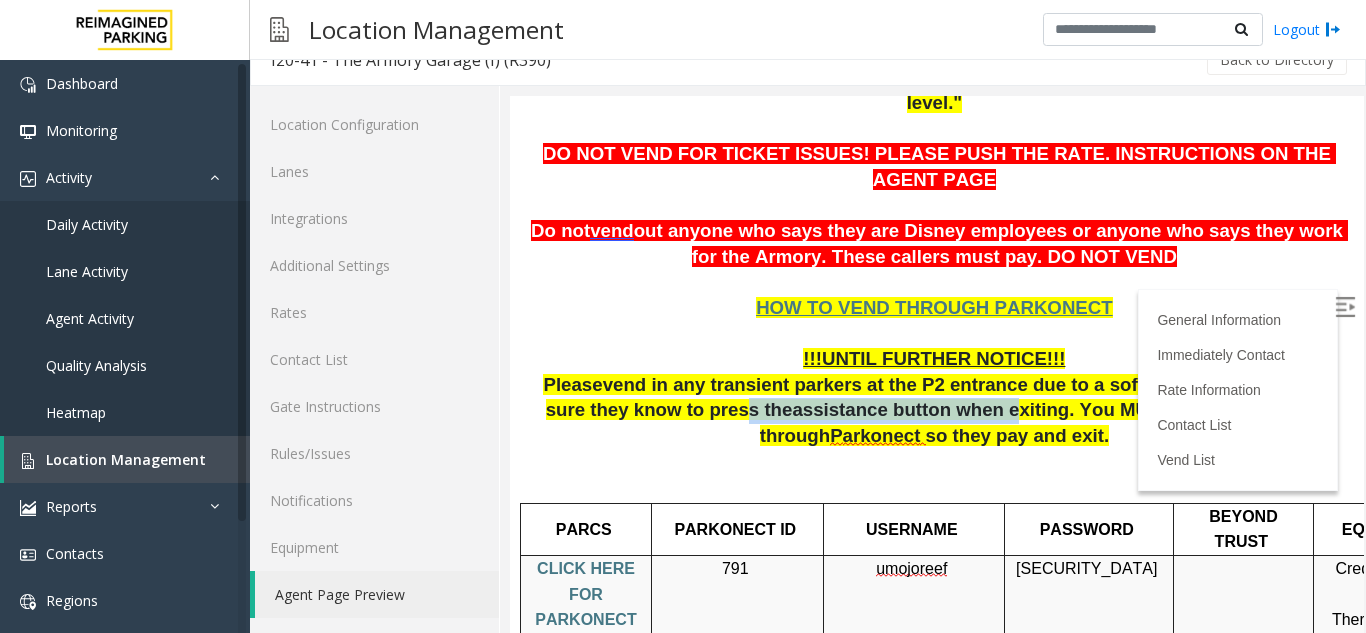 drag, startPoint x: 635, startPoint y: 353, endPoint x: 874, endPoint y: 358, distance: 239.05229 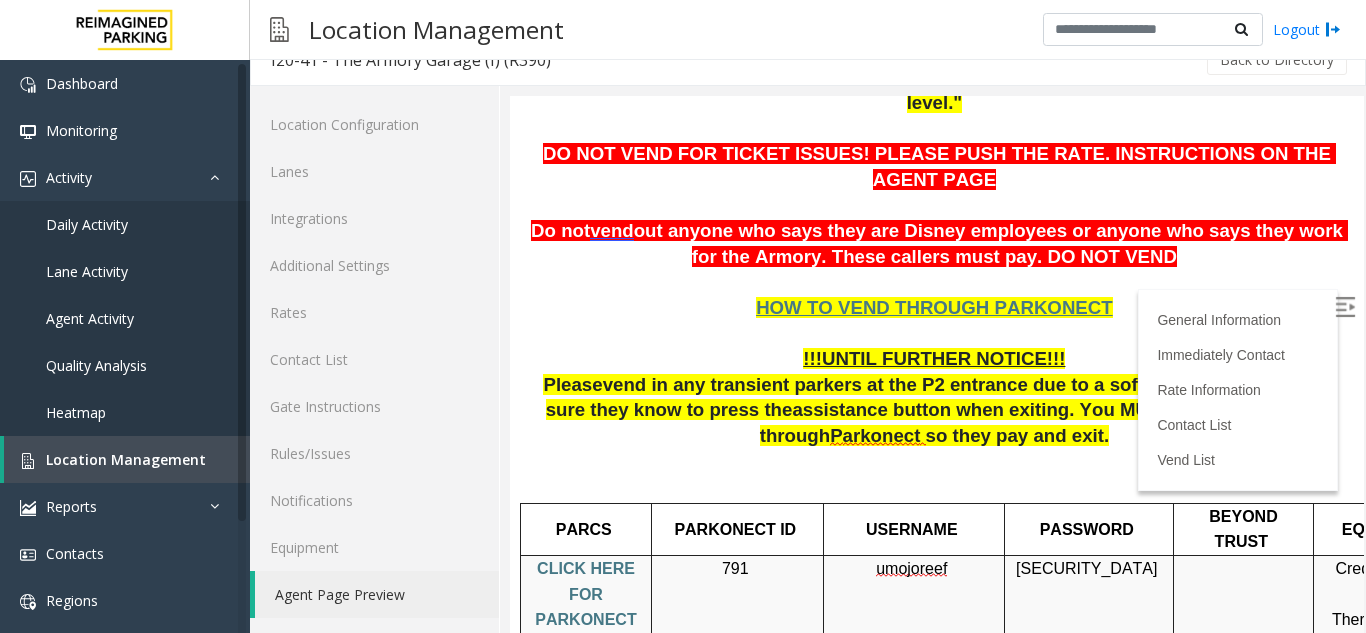 click at bounding box center [937, 475] 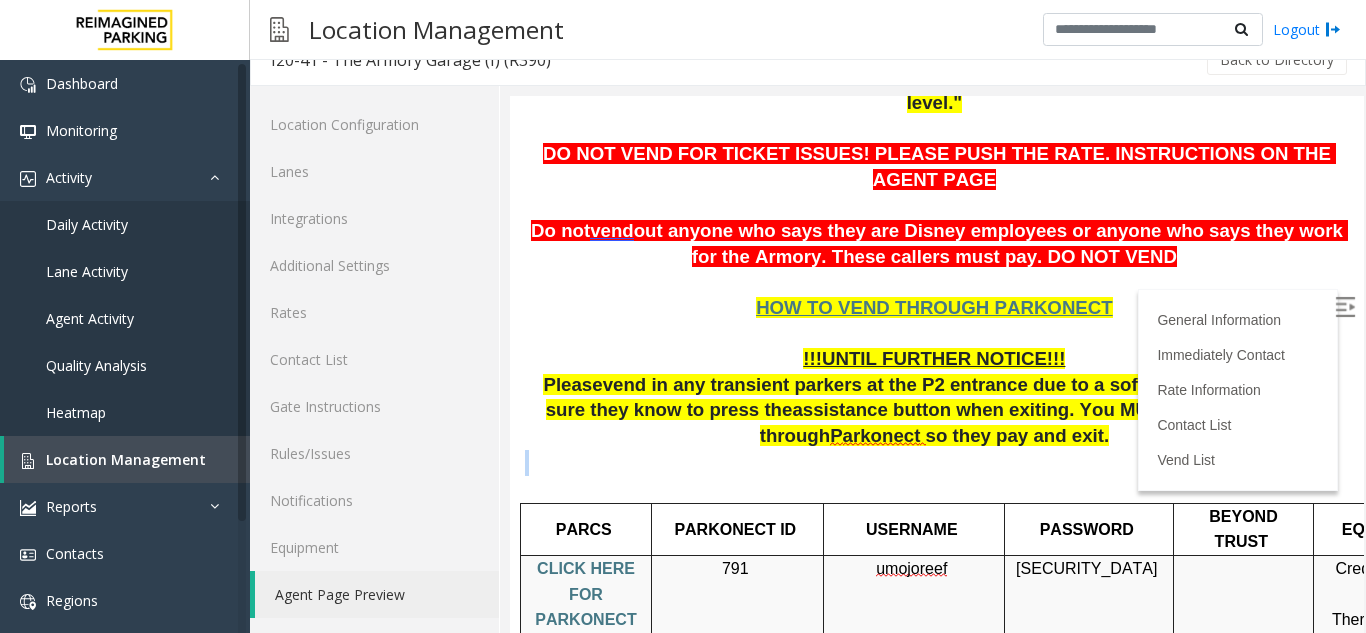 drag, startPoint x: 849, startPoint y: 401, endPoint x: 1121, endPoint y: 388, distance: 272.3105 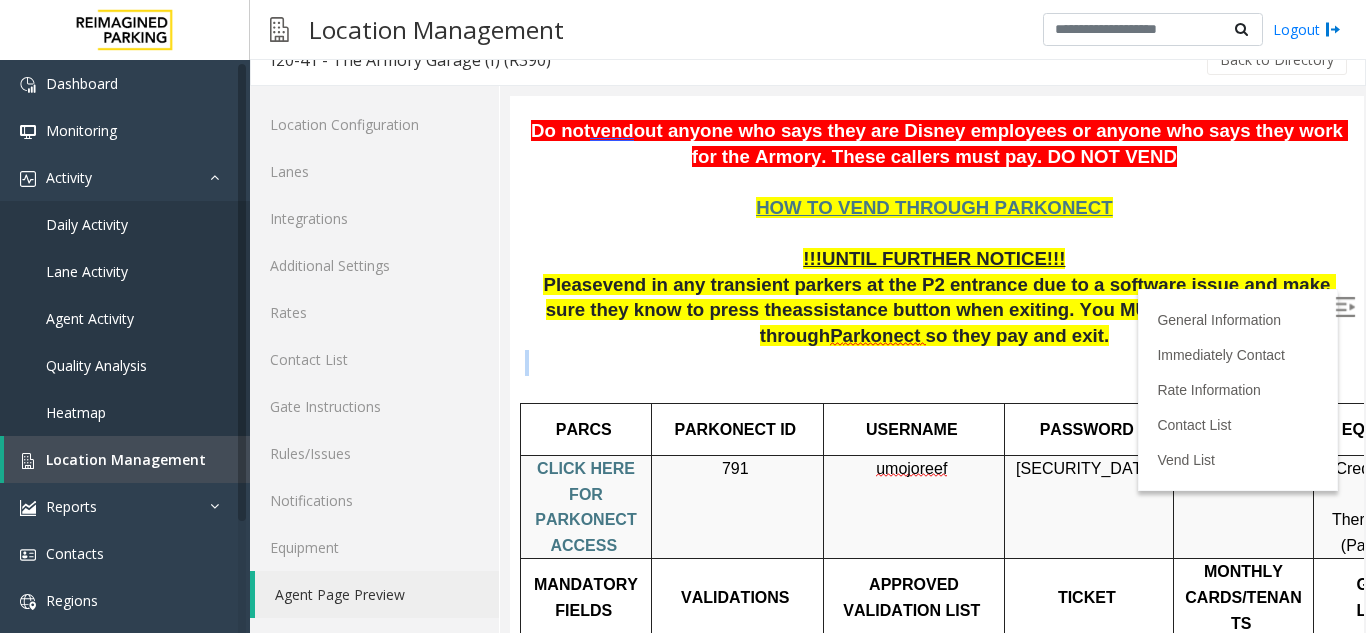 click at bounding box center [937, 375] 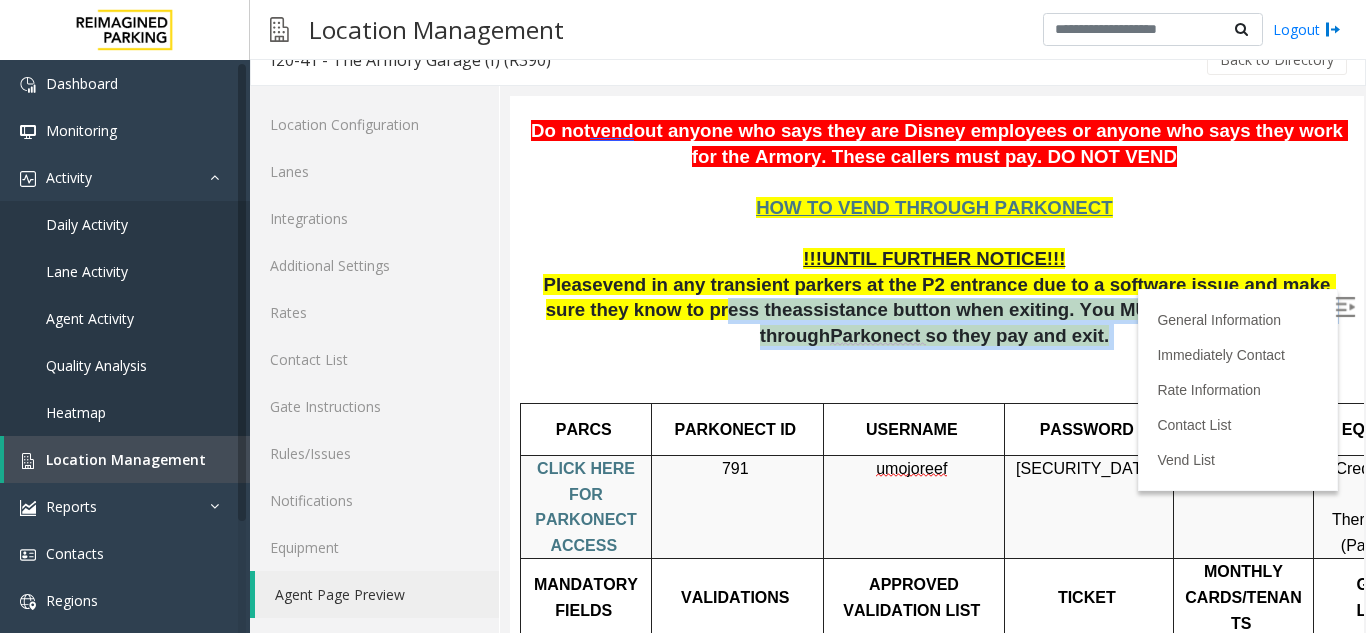 drag, startPoint x: 619, startPoint y: 261, endPoint x: 1024, endPoint y: 287, distance: 405.8337 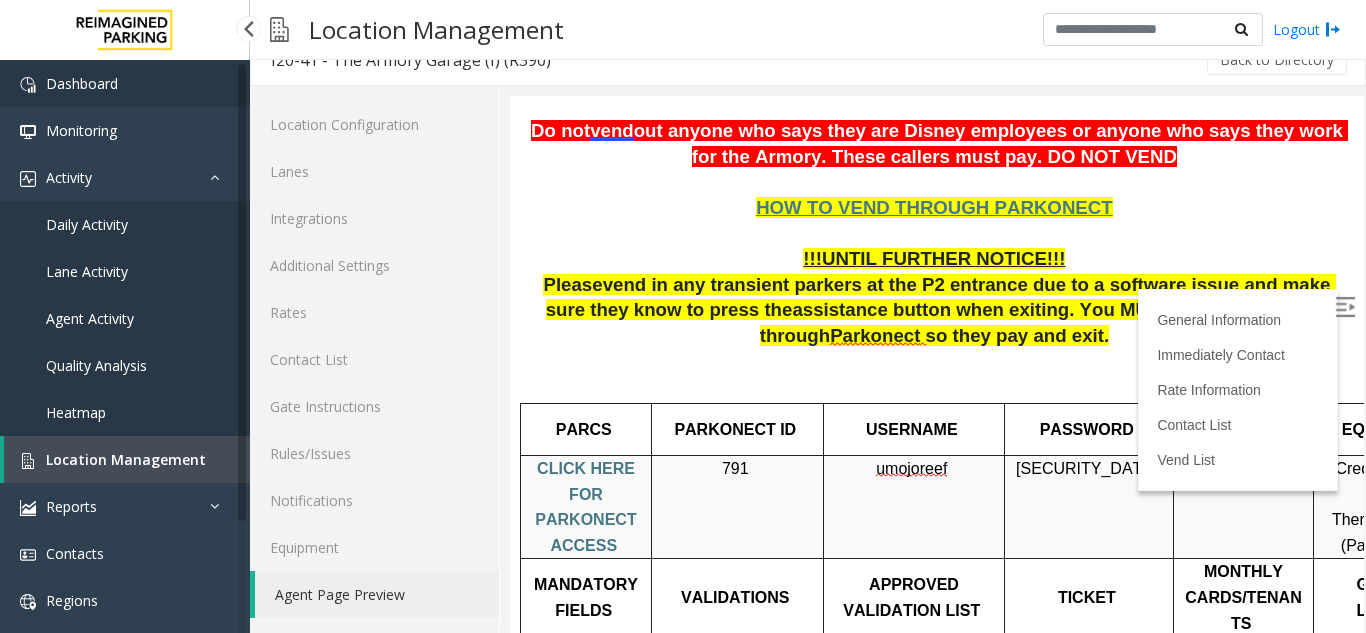 click on "Dashboard" at bounding box center (82, 83) 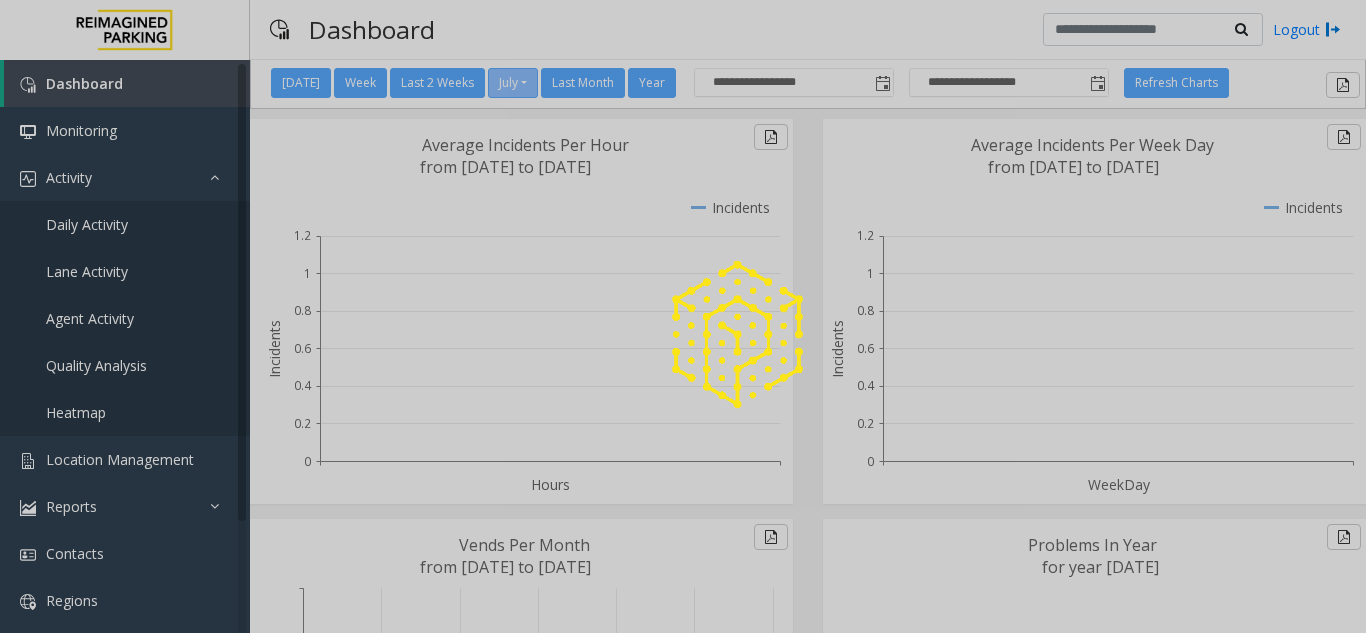 click 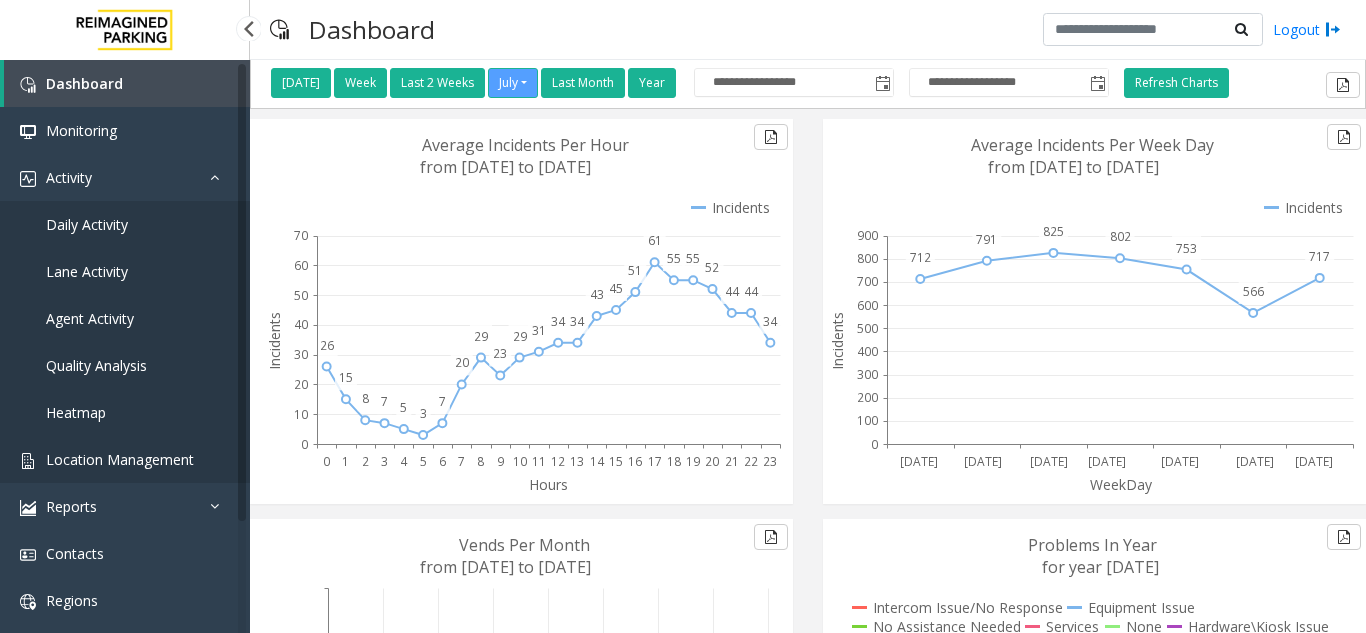 click on "Location Management" at bounding box center [120, 459] 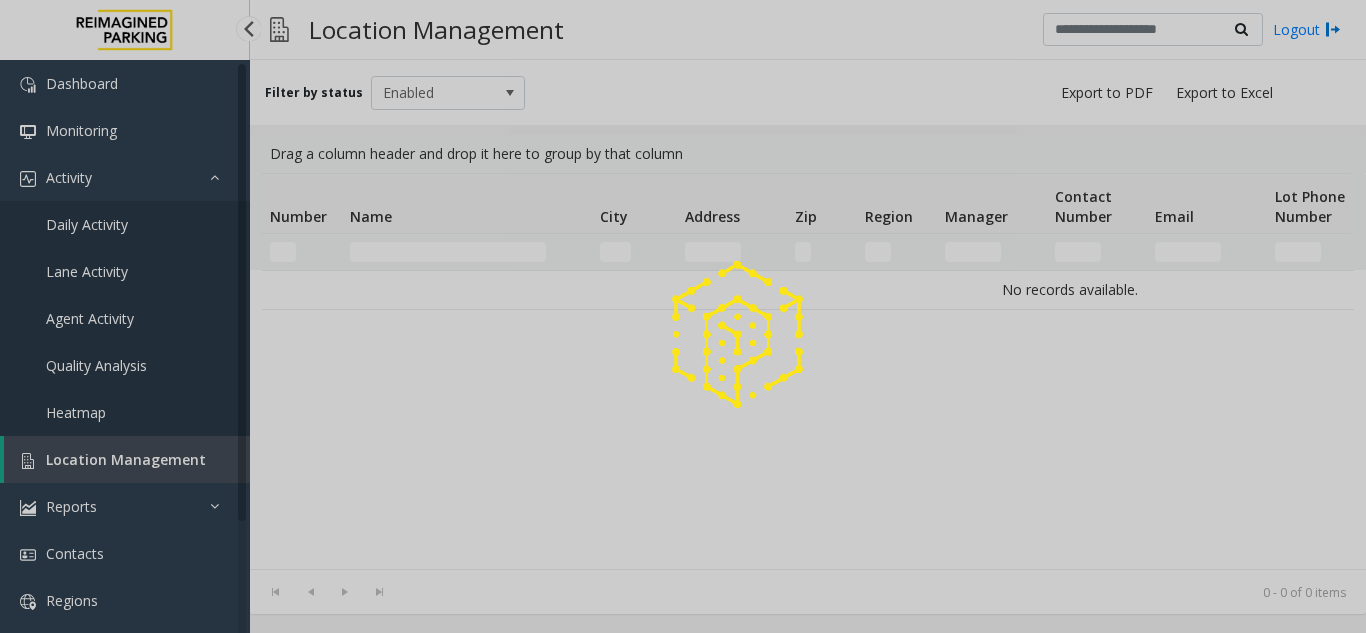 scroll, scrollTop: 0, scrollLeft: 0, axis: both 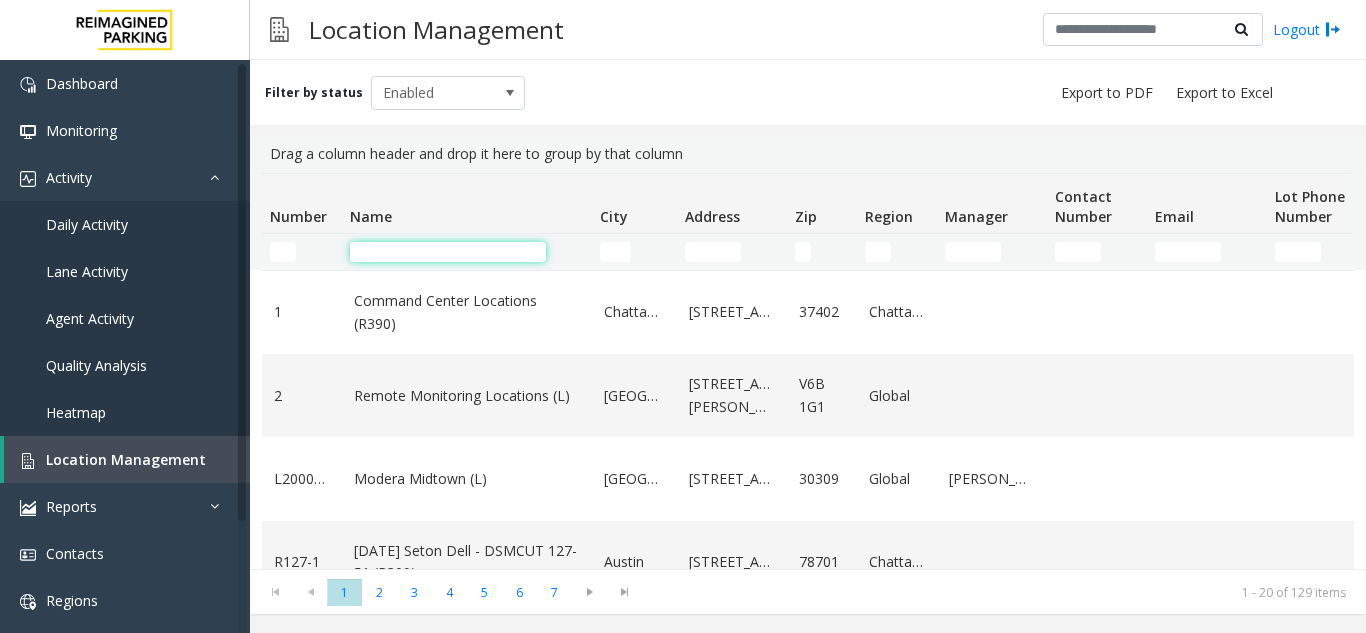click 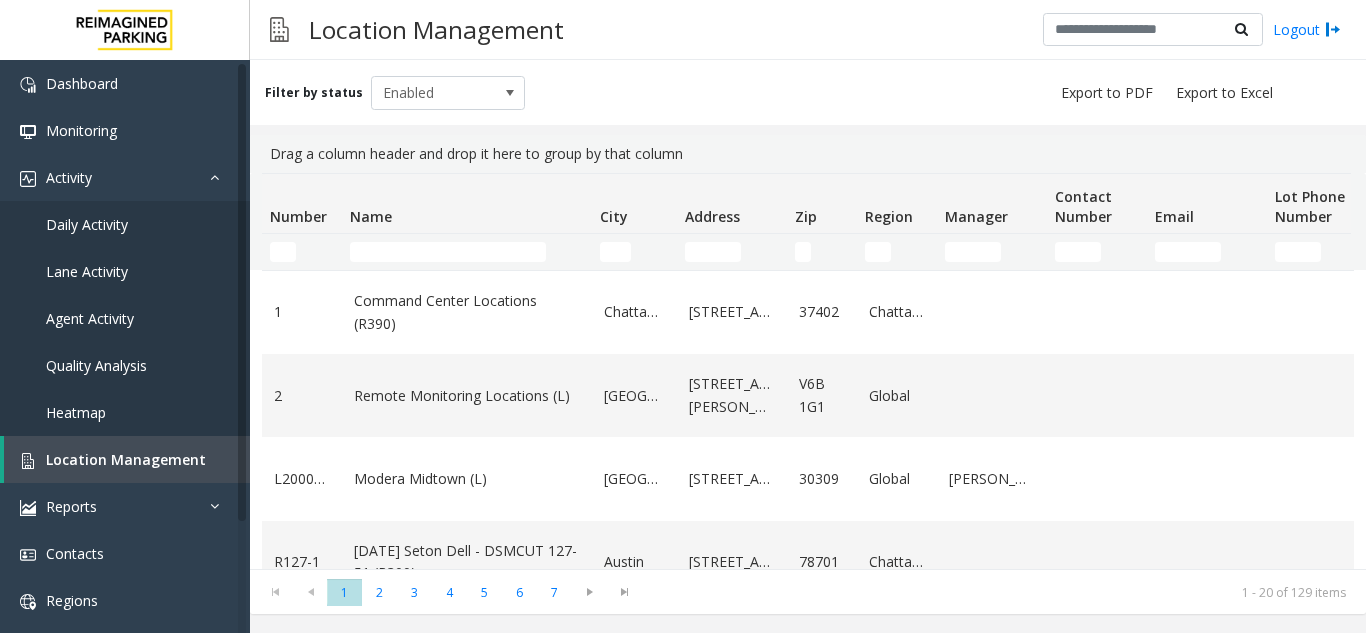 click 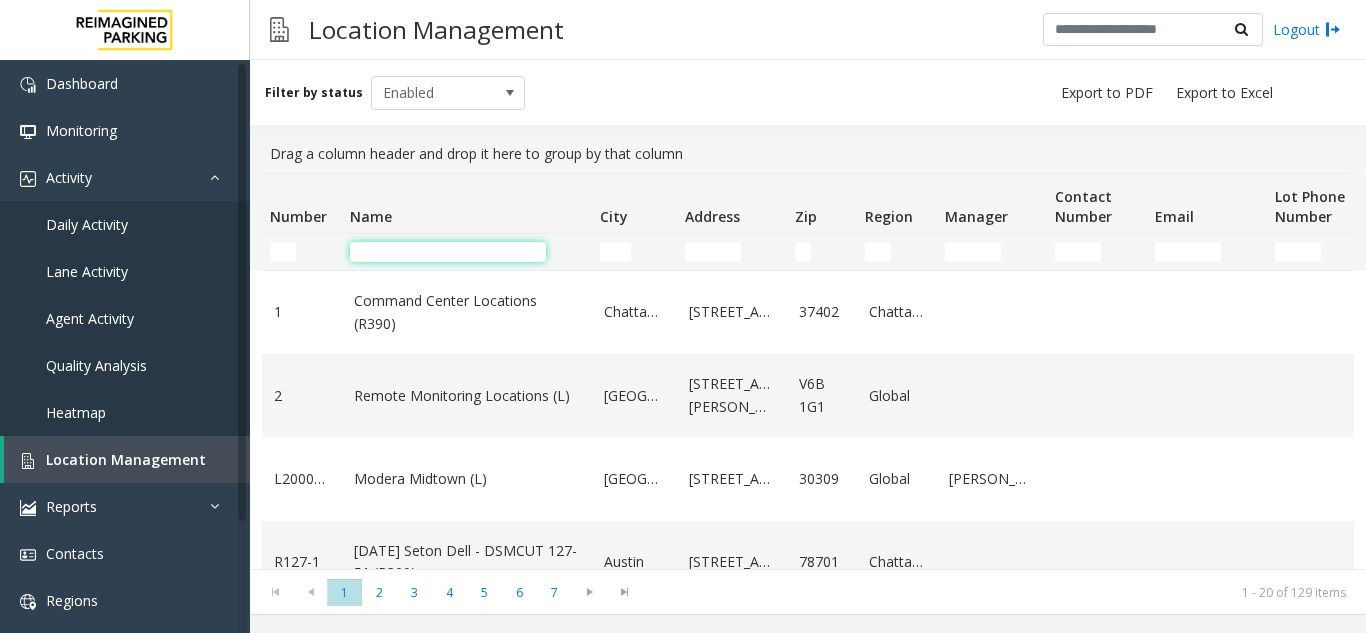 click 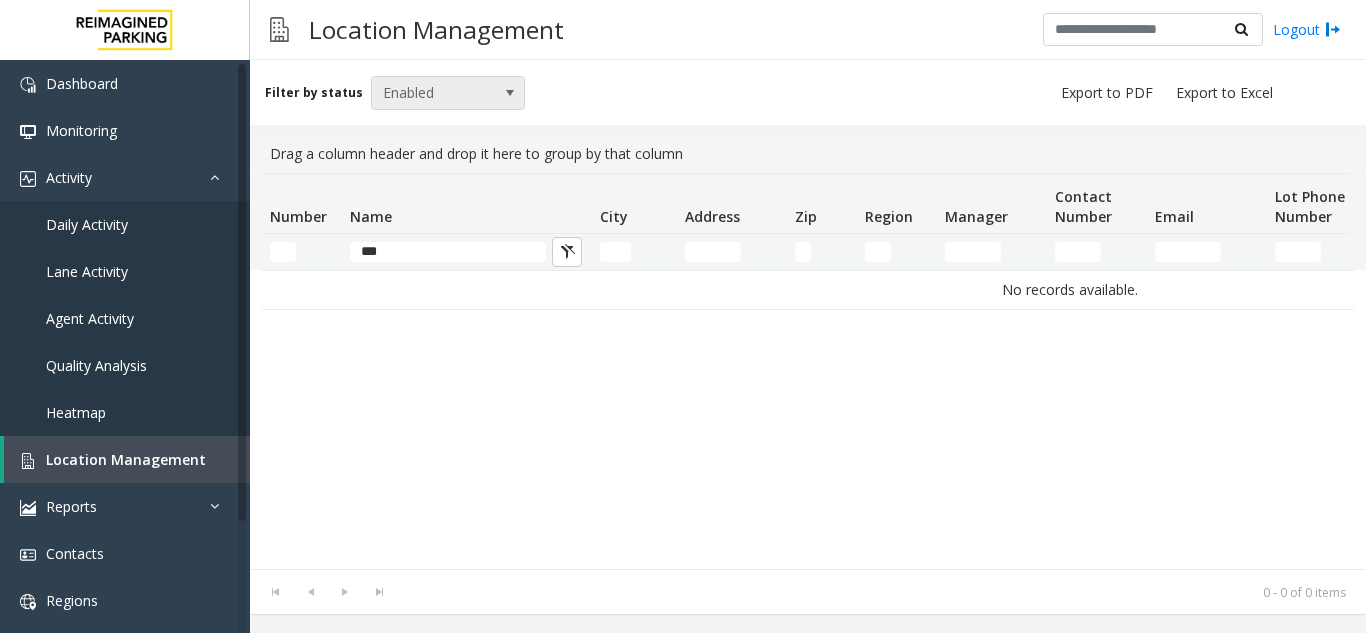 click on "Enabled" at bounding box center (433, 93) 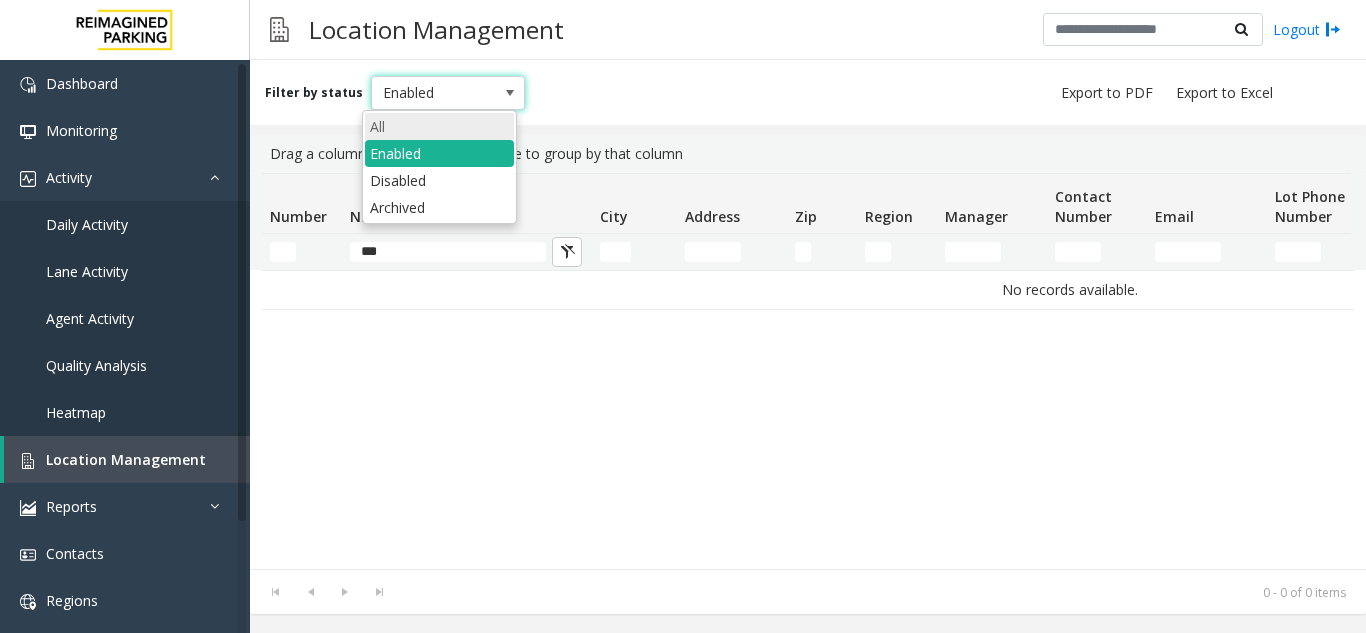 click on "All" at bounding box center (439, 126) 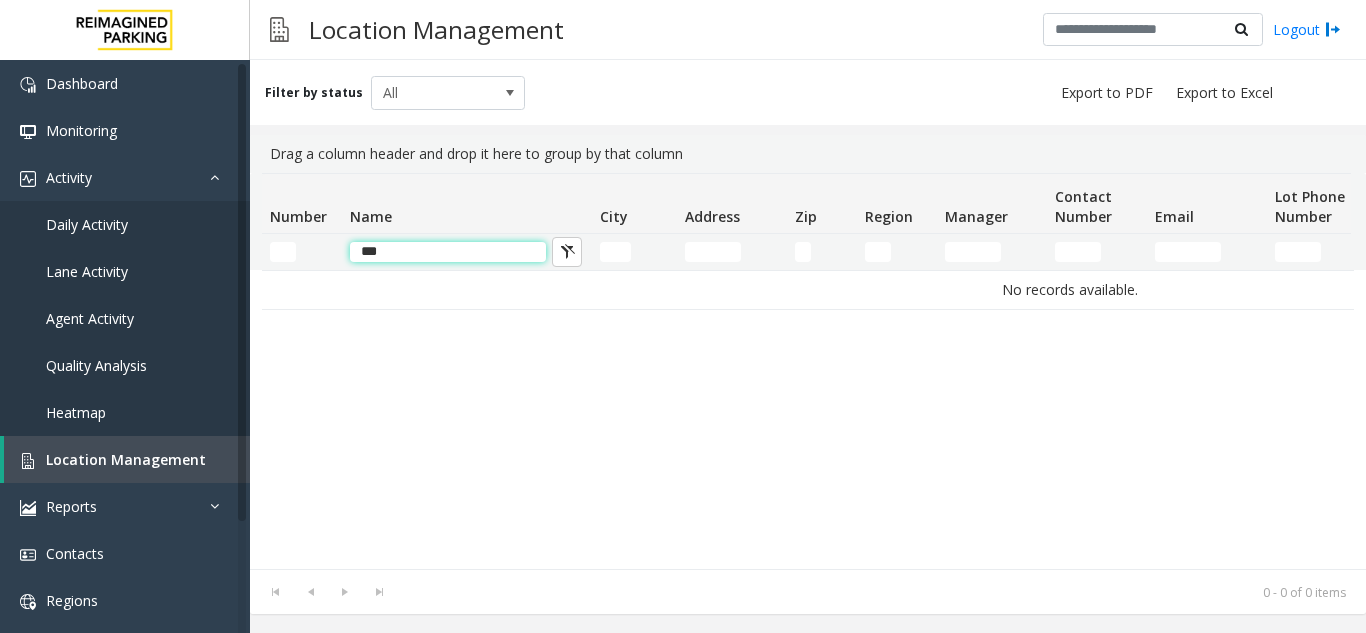 click on "***" 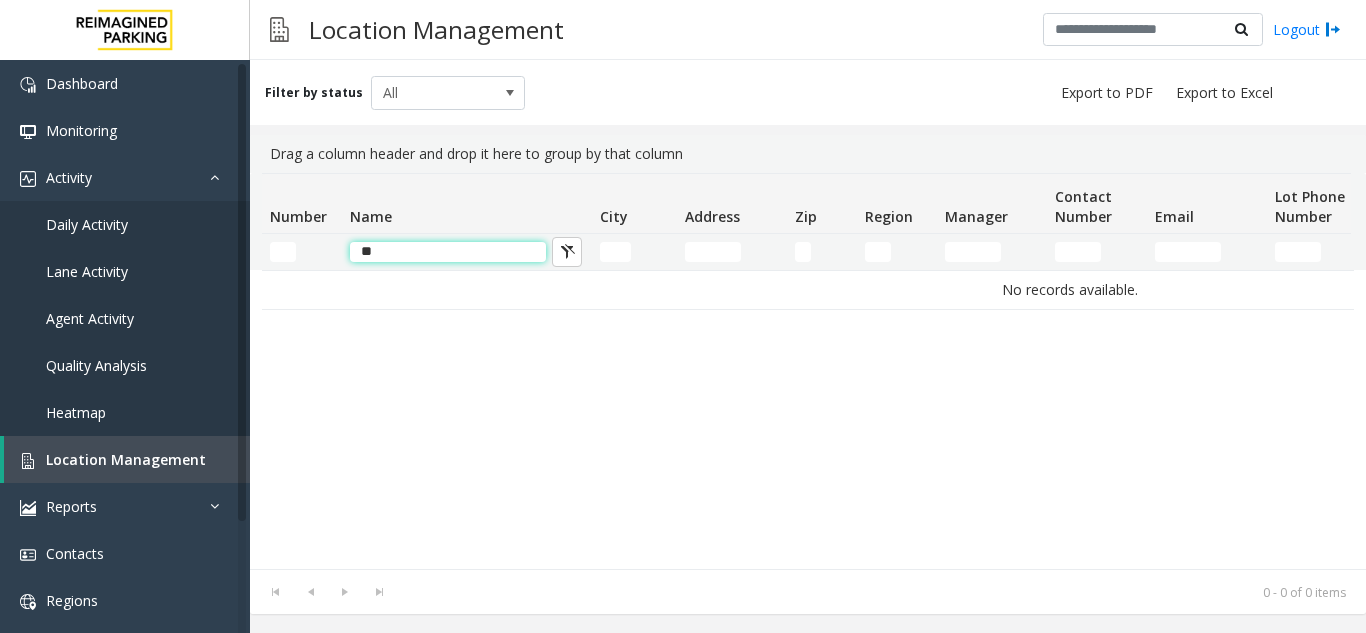 type on "*" 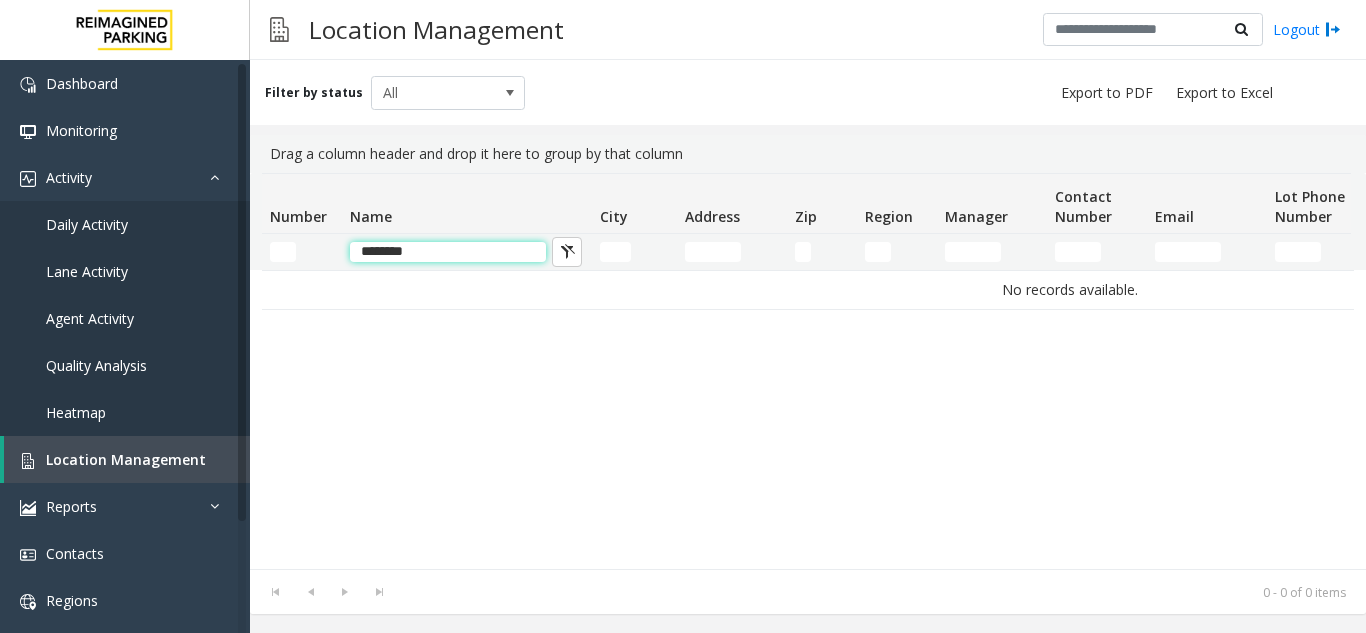 click on "********" 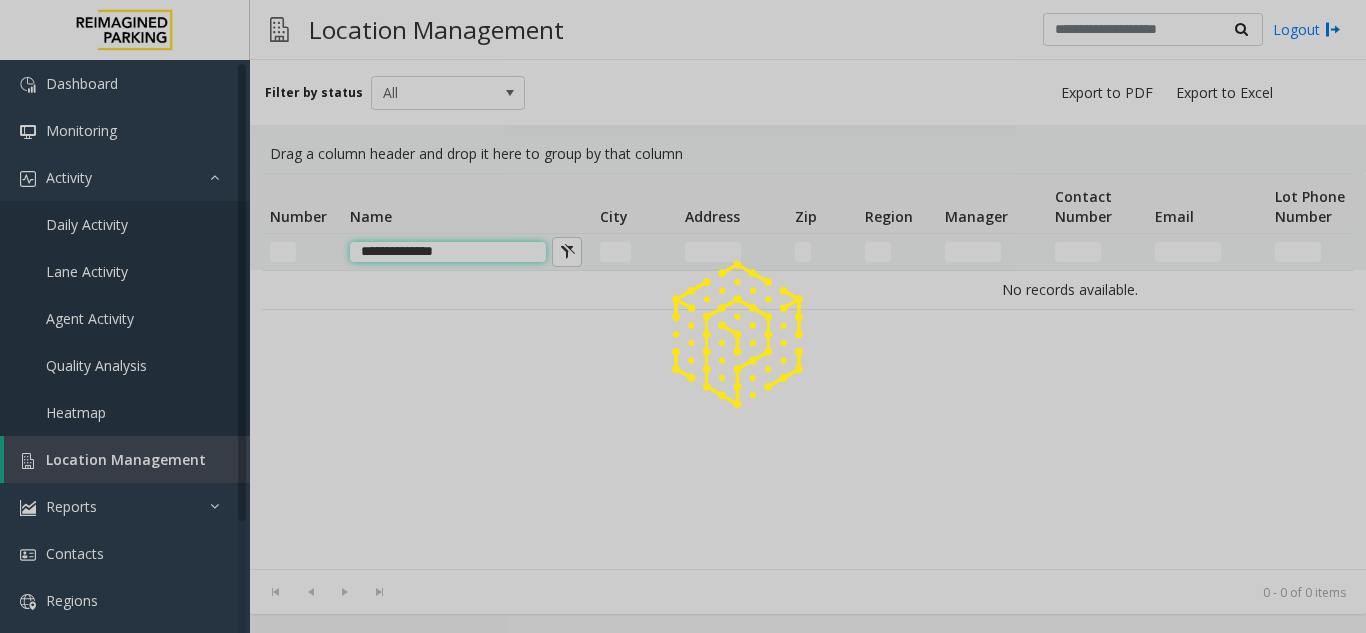 type on "**********" 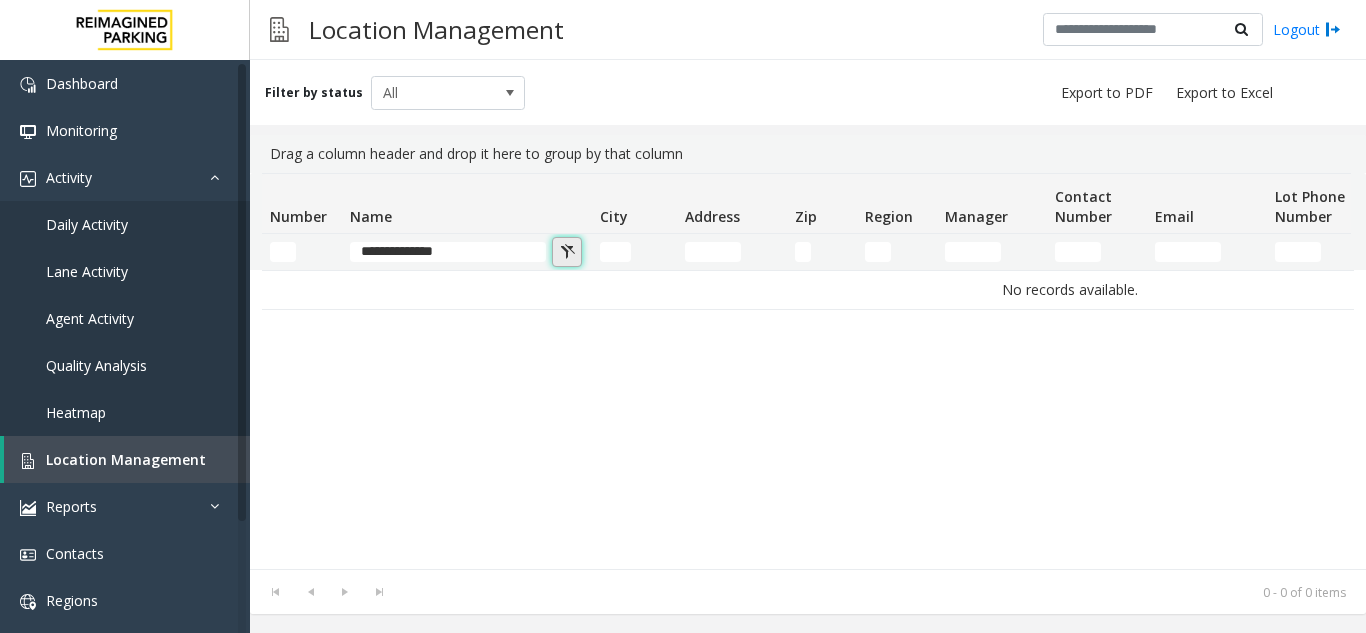 click 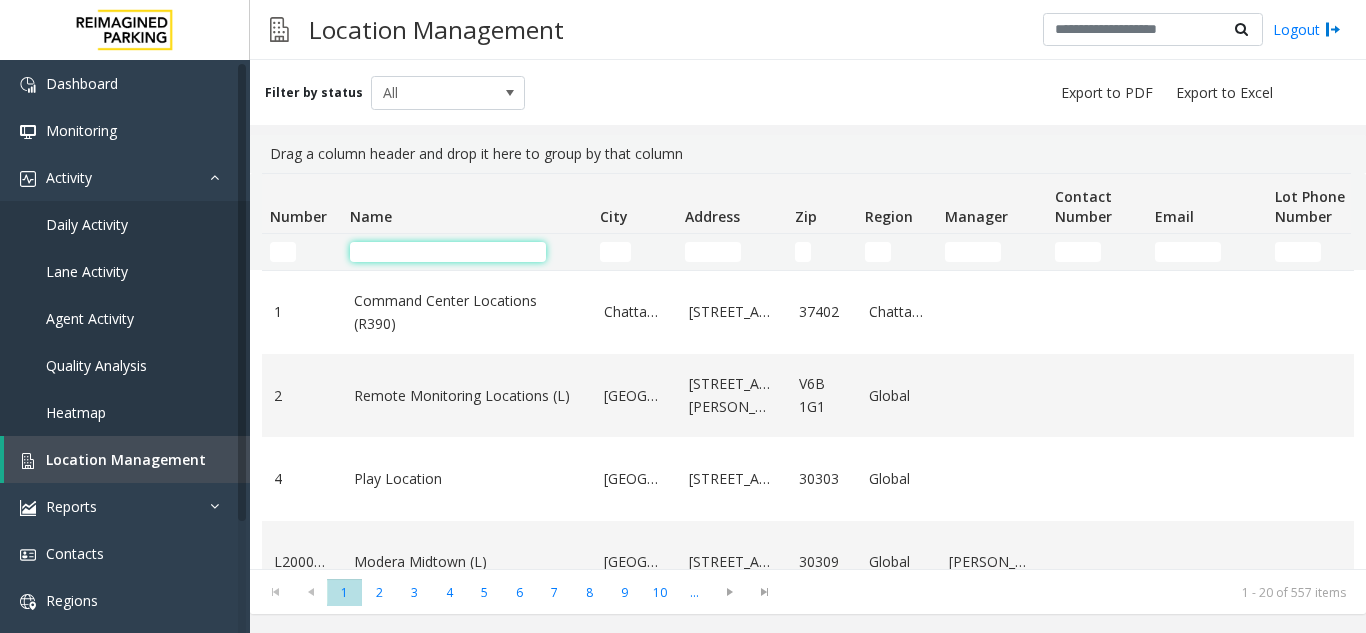click 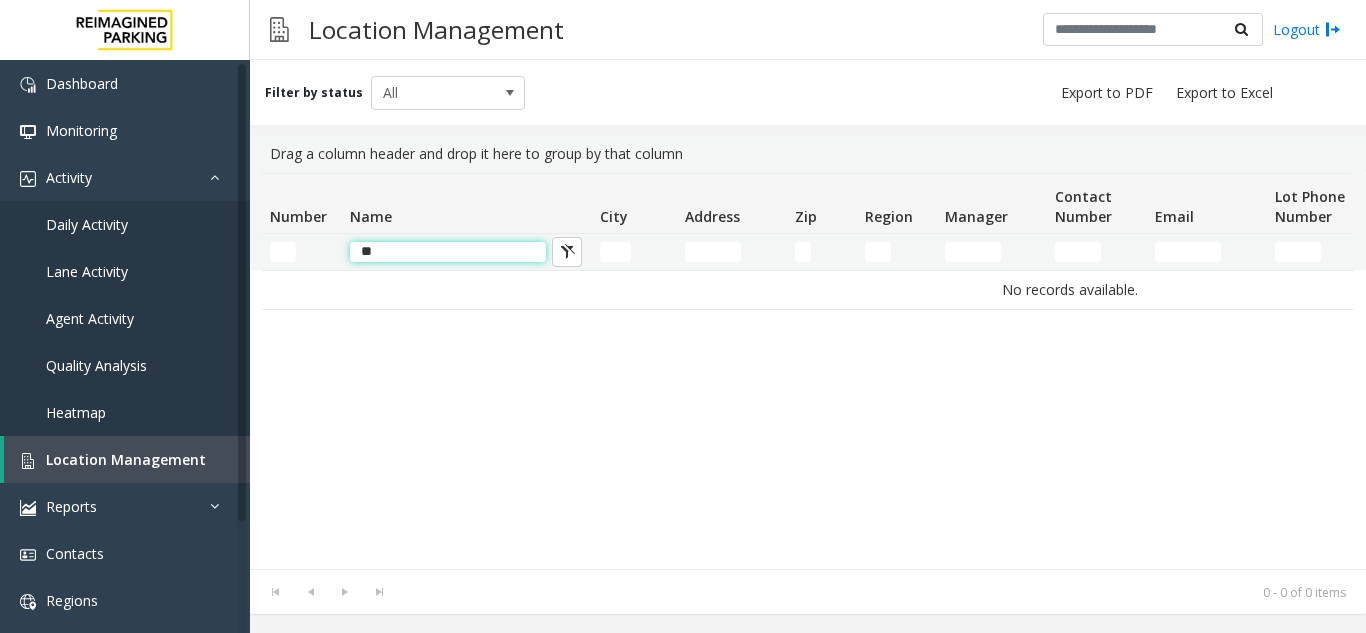 type on "*" 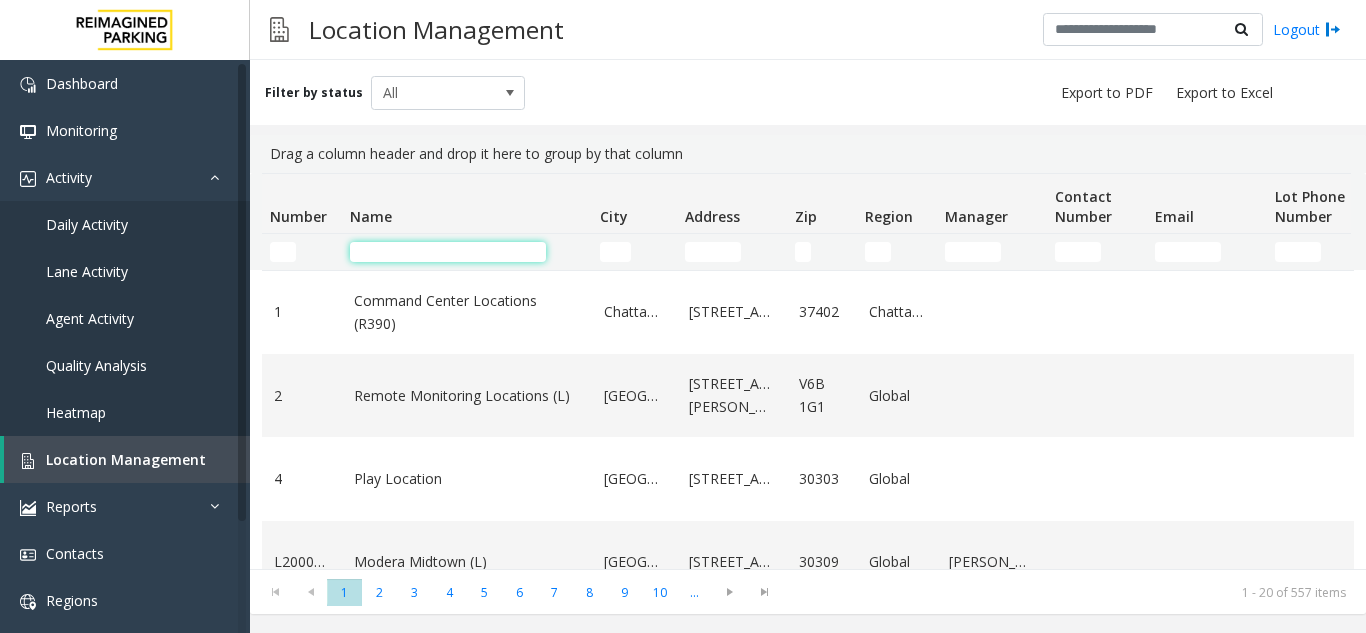 click 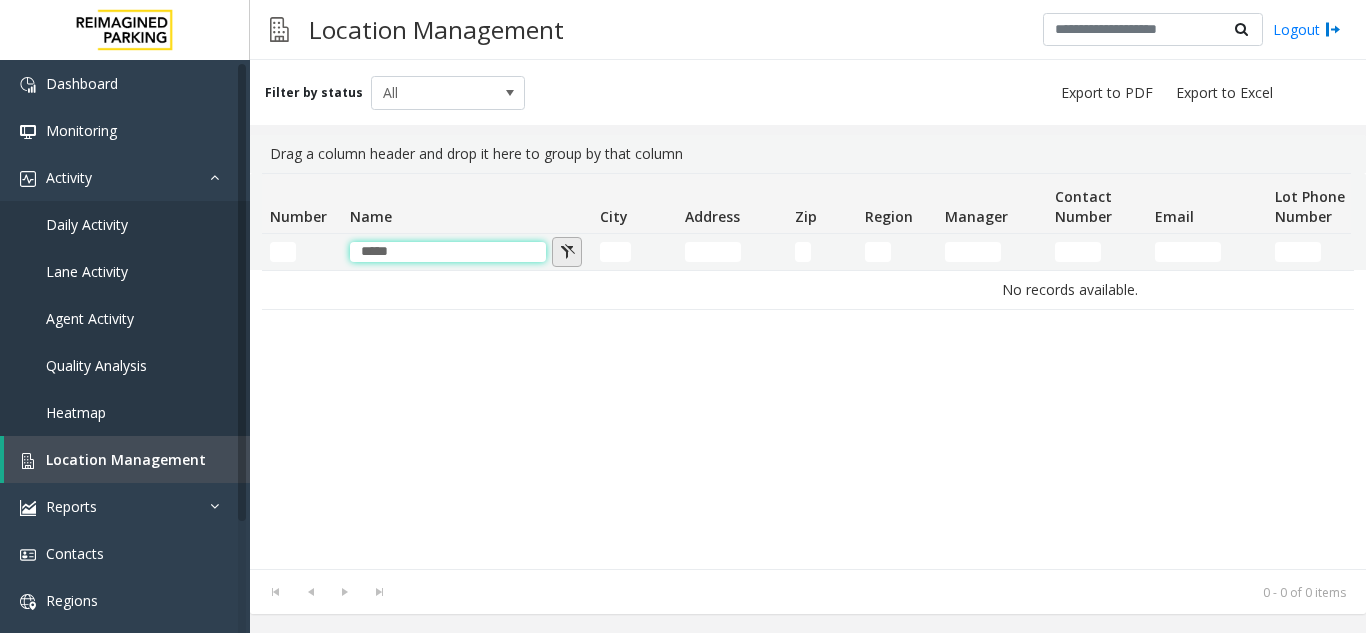 type on "*****" 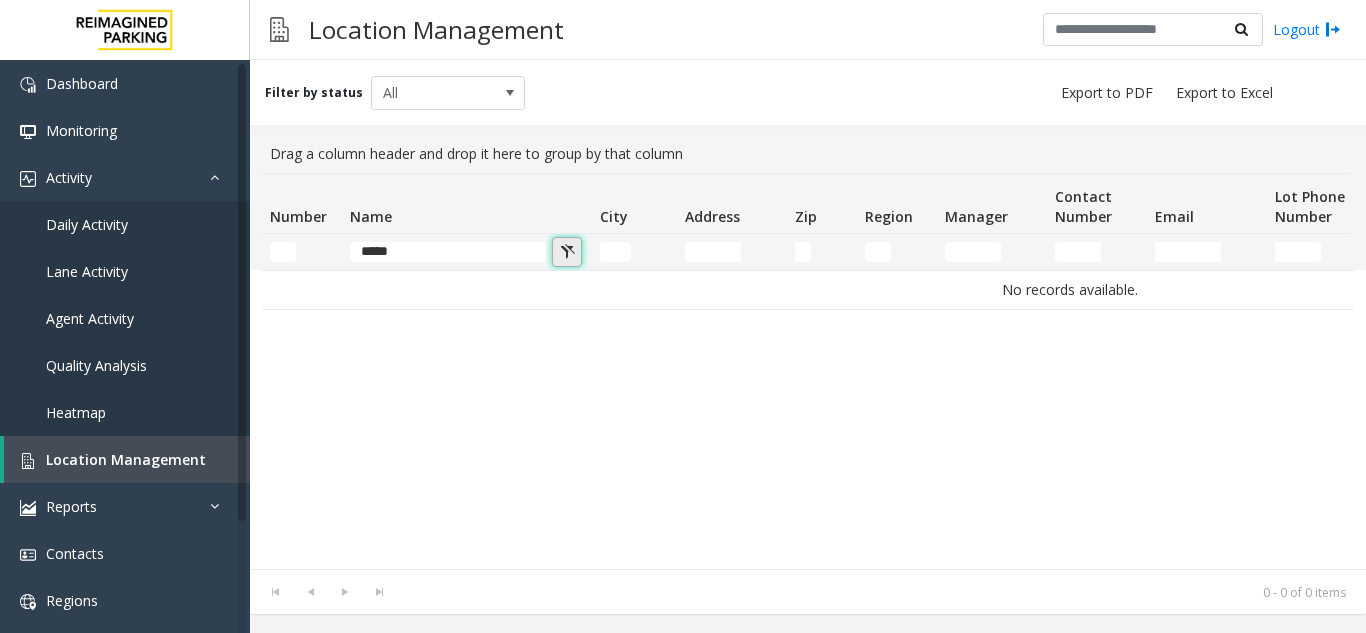 click 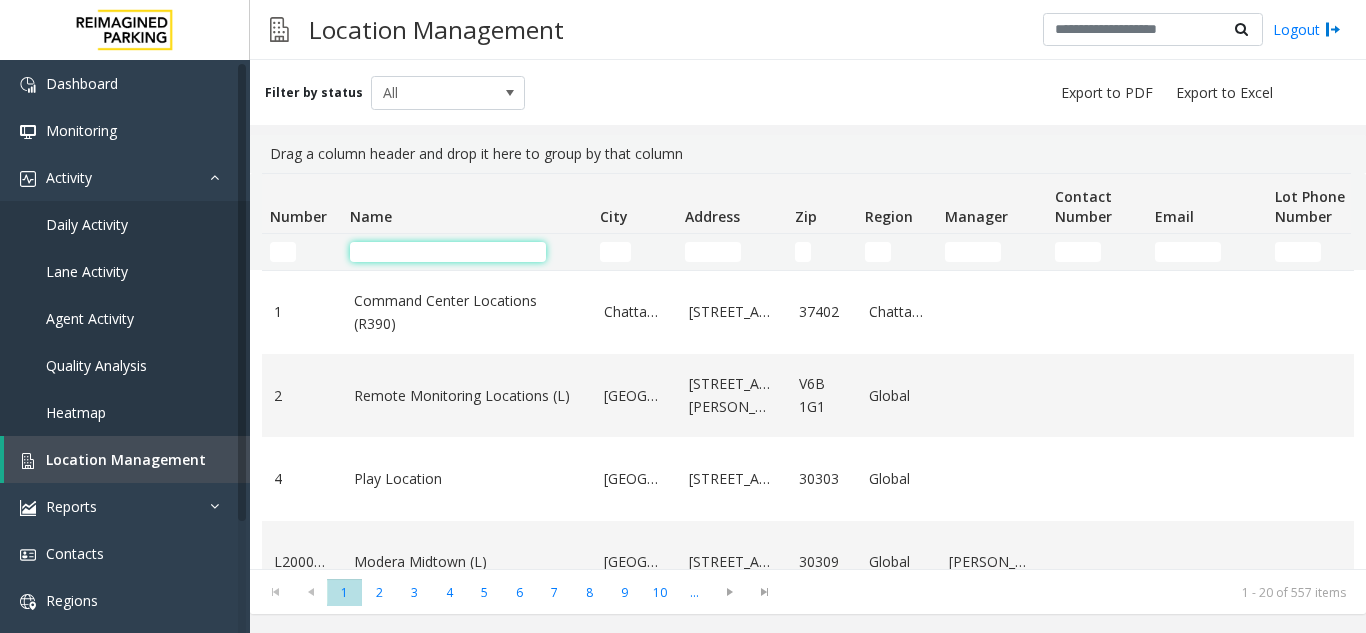 click 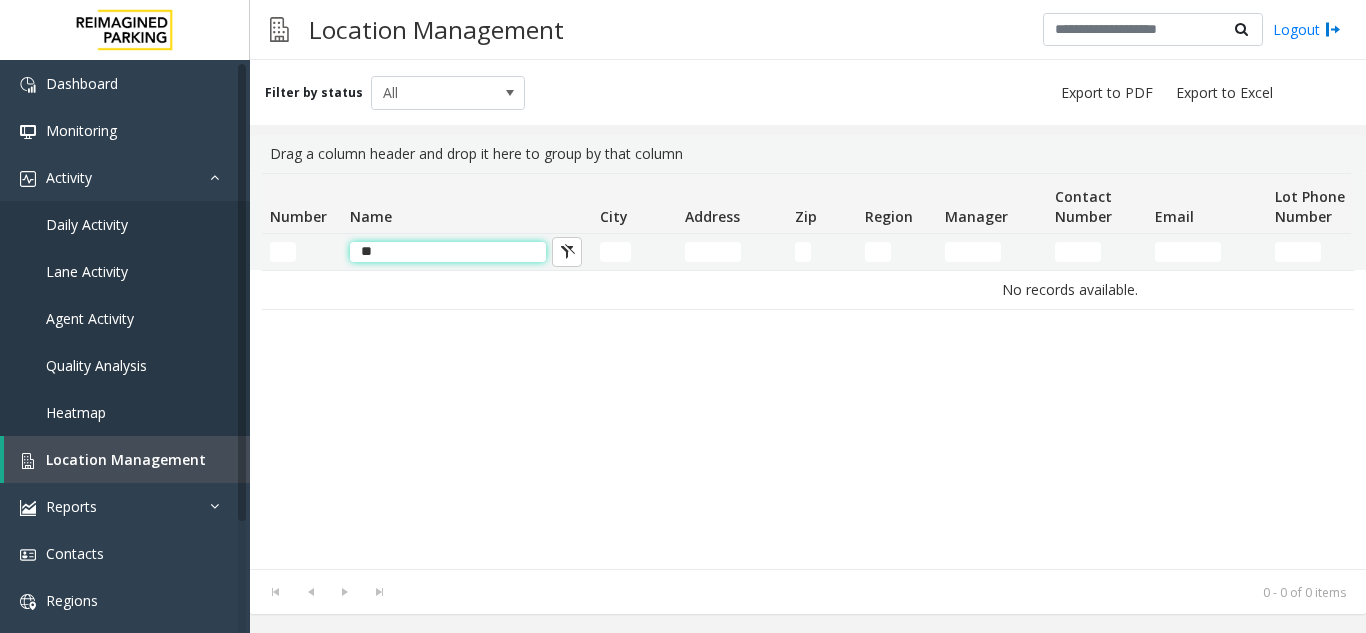 type on "*" 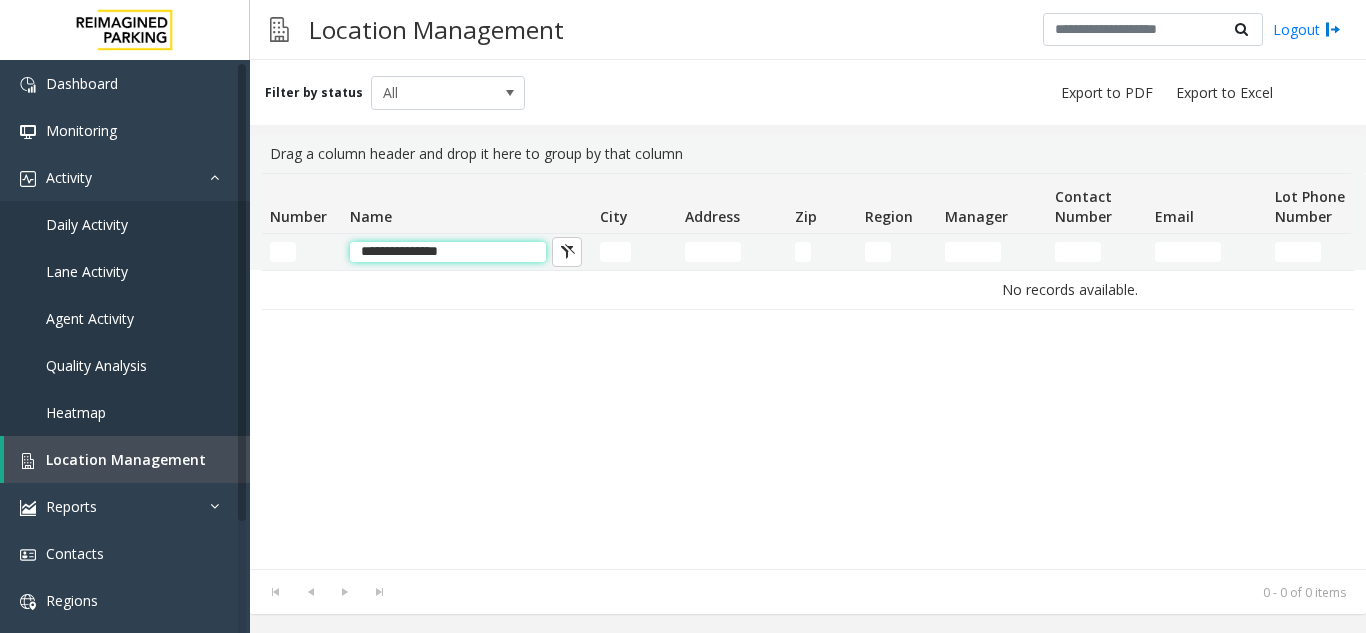click on "**********" 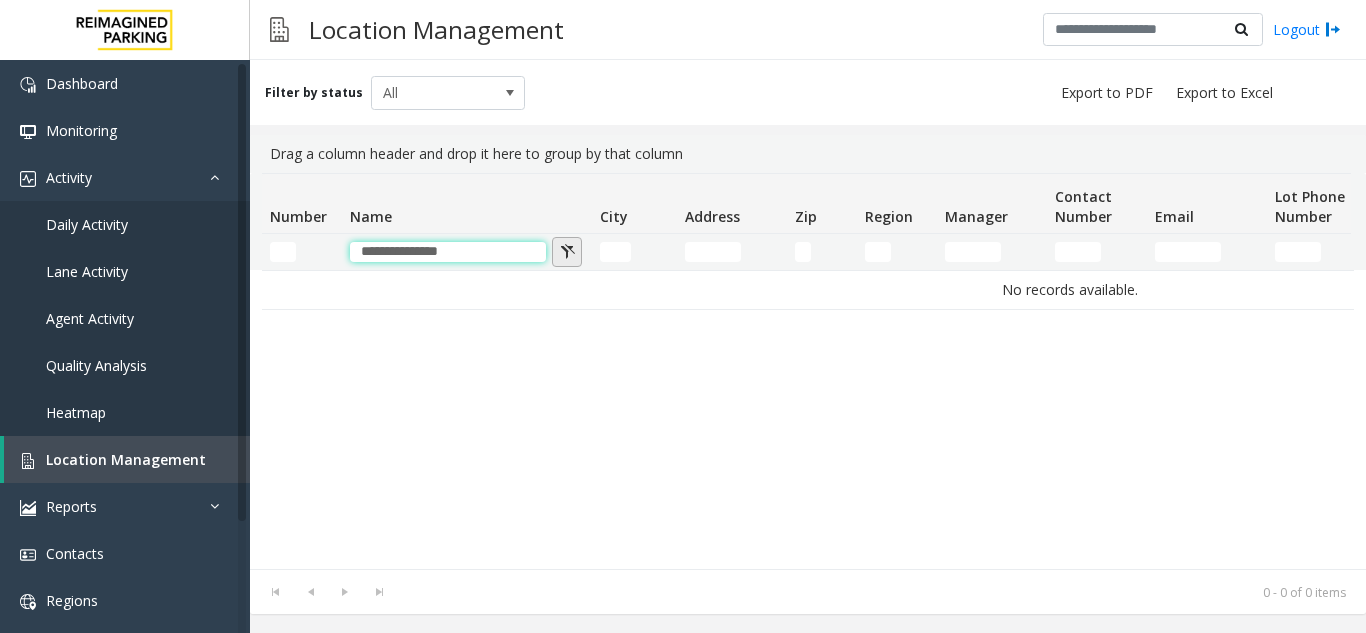 type on "**********" 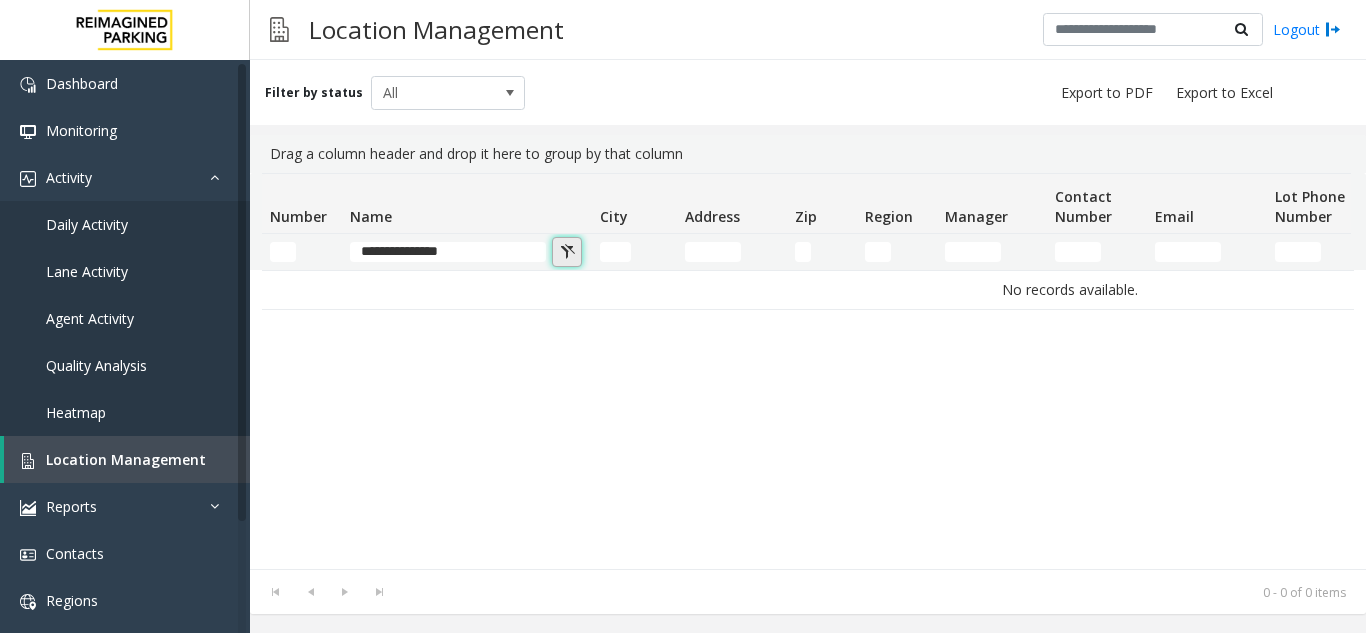 click 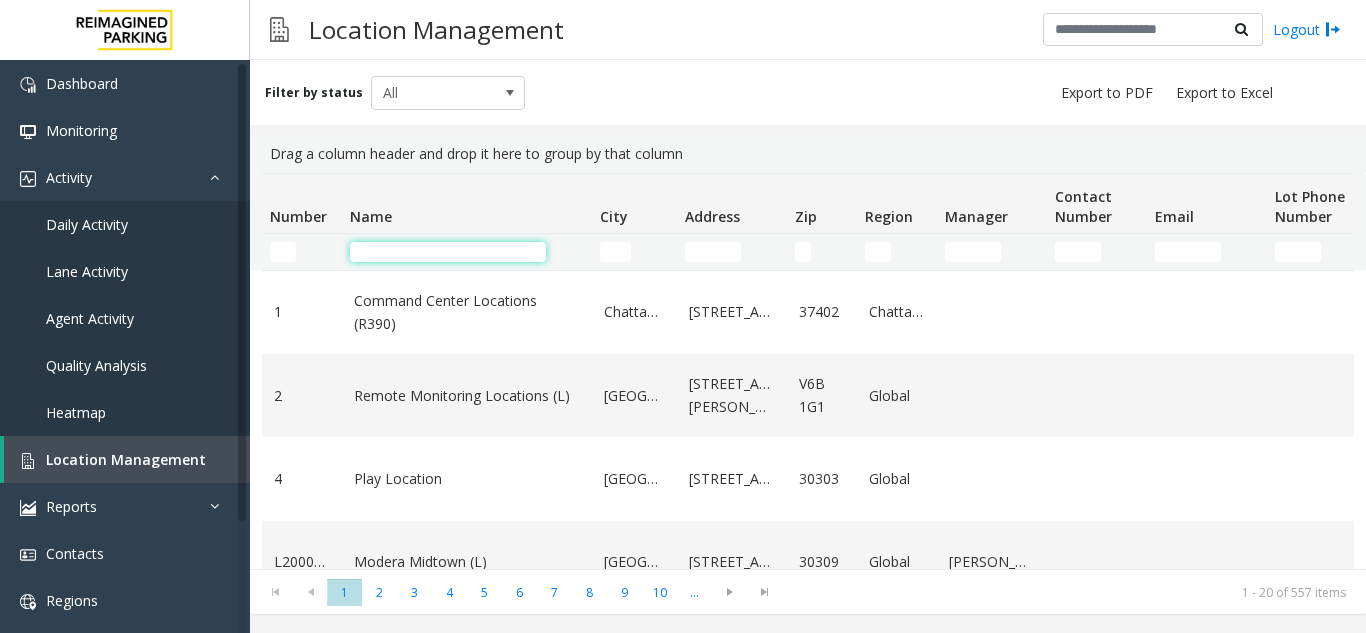 click 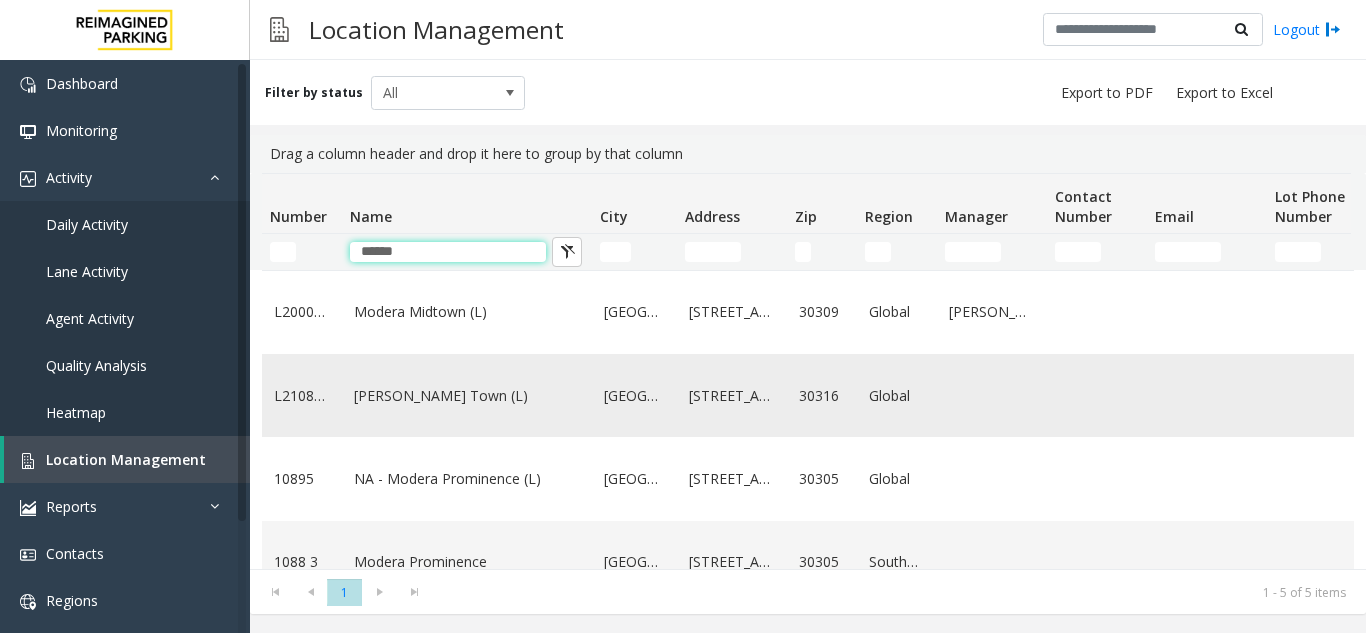 type on "******" 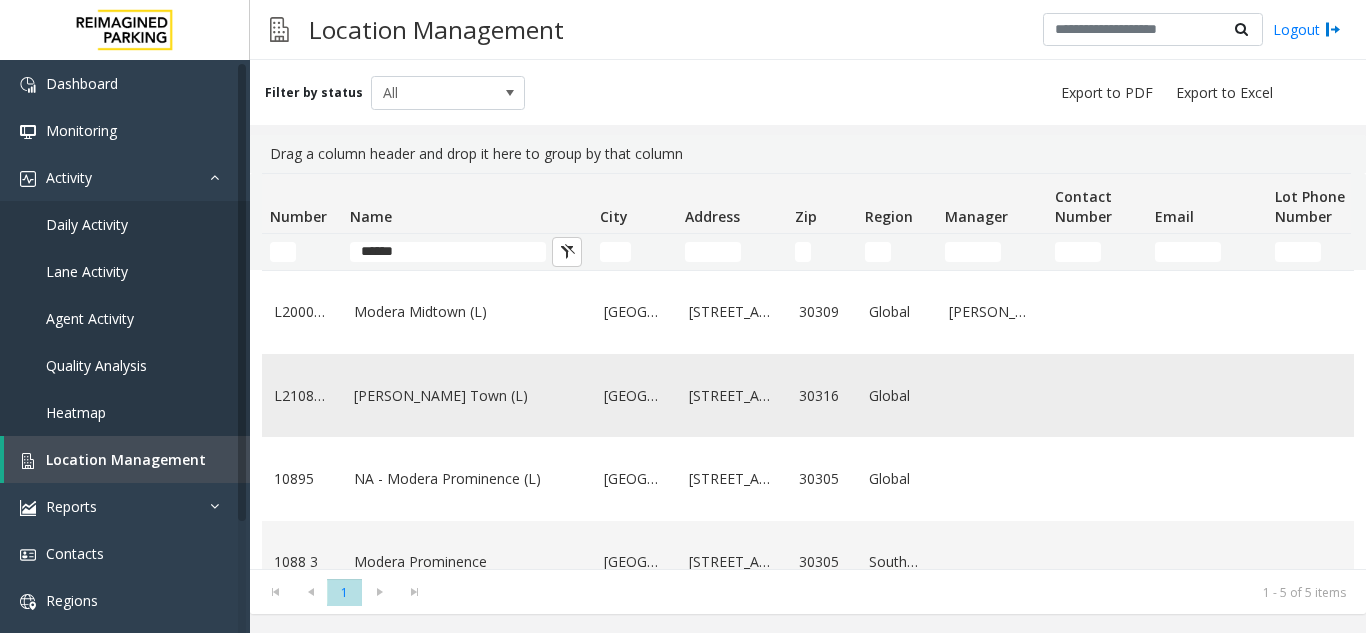 click on "[PERSON_NAME] Town (L)" 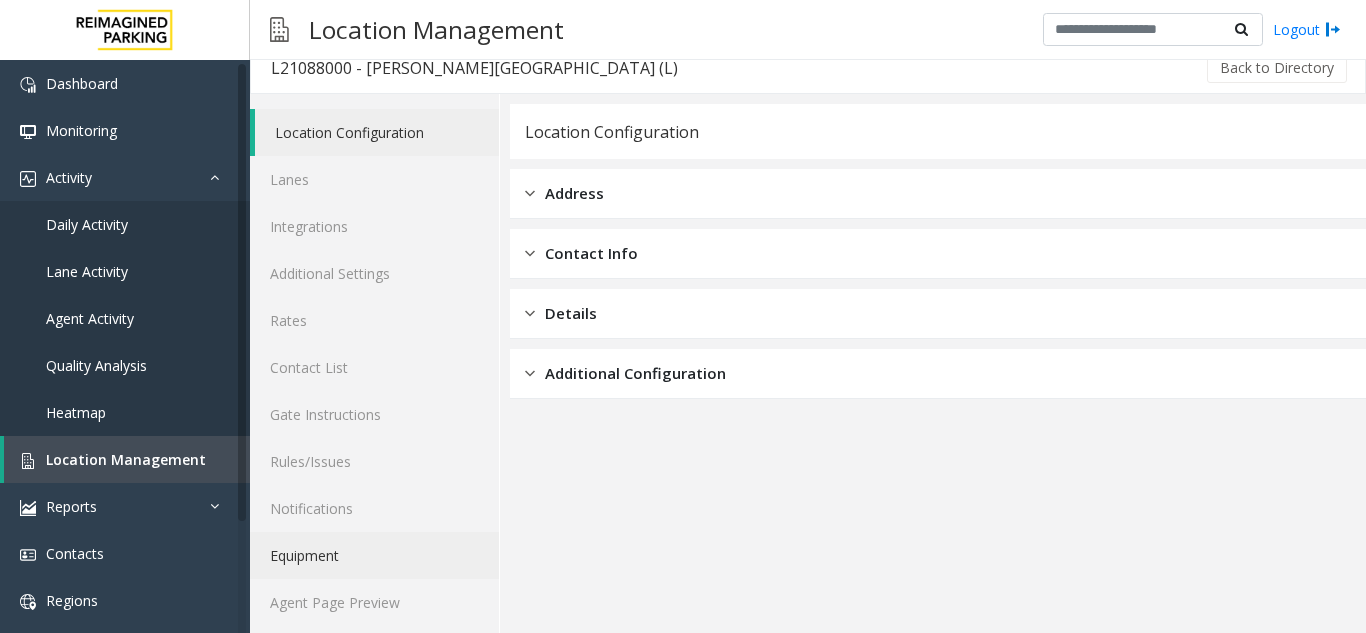 scroll, scrollTop: 26, scrollLeft: 0, axis: vertical 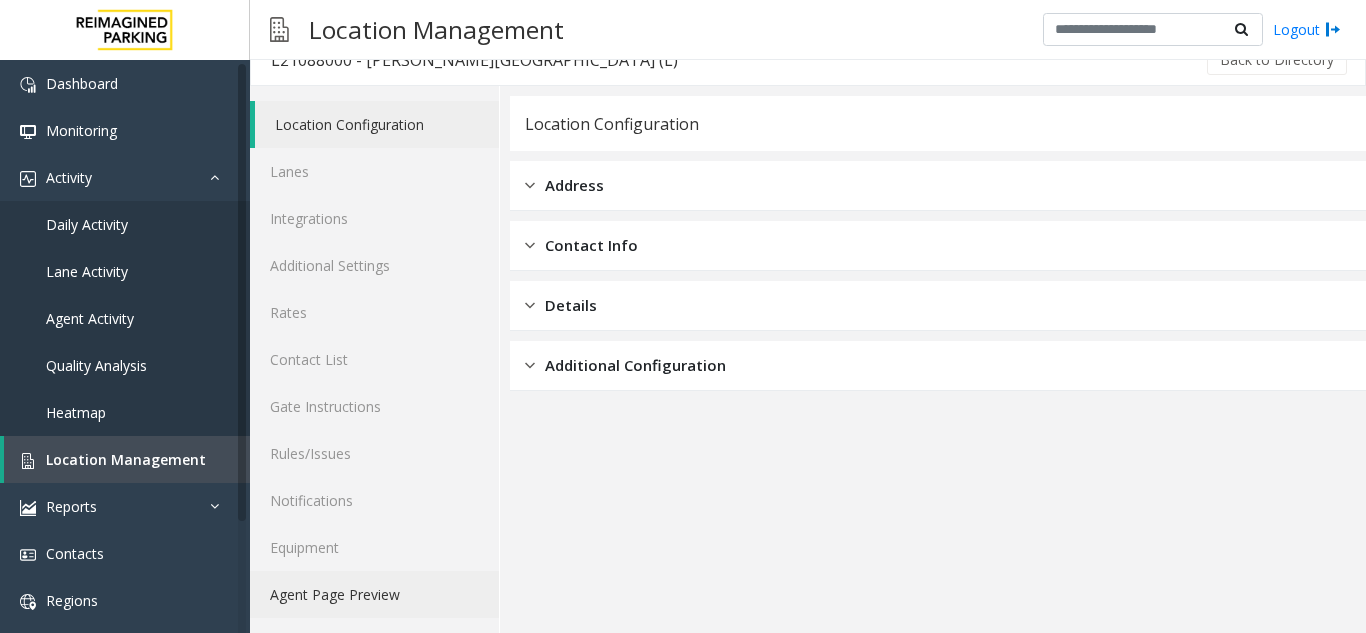 click on "Agent Page Preview" 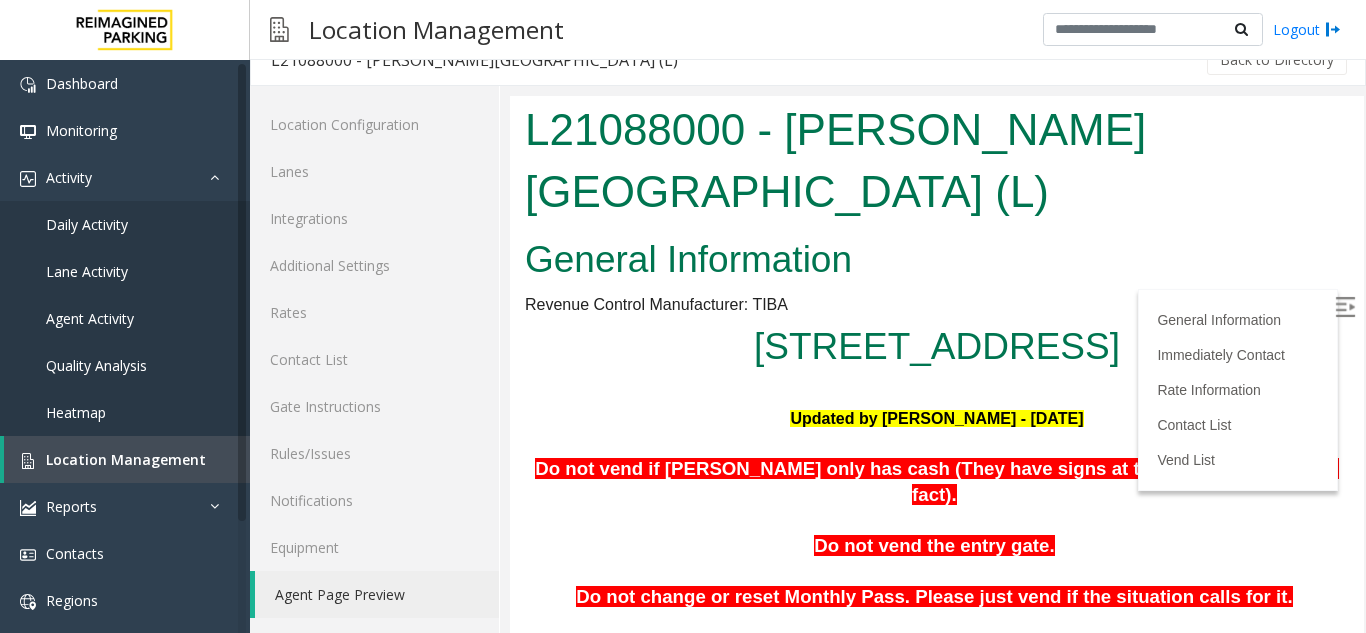 scroll, scrollTop: 0, scrollLeft: 0, axis: both 